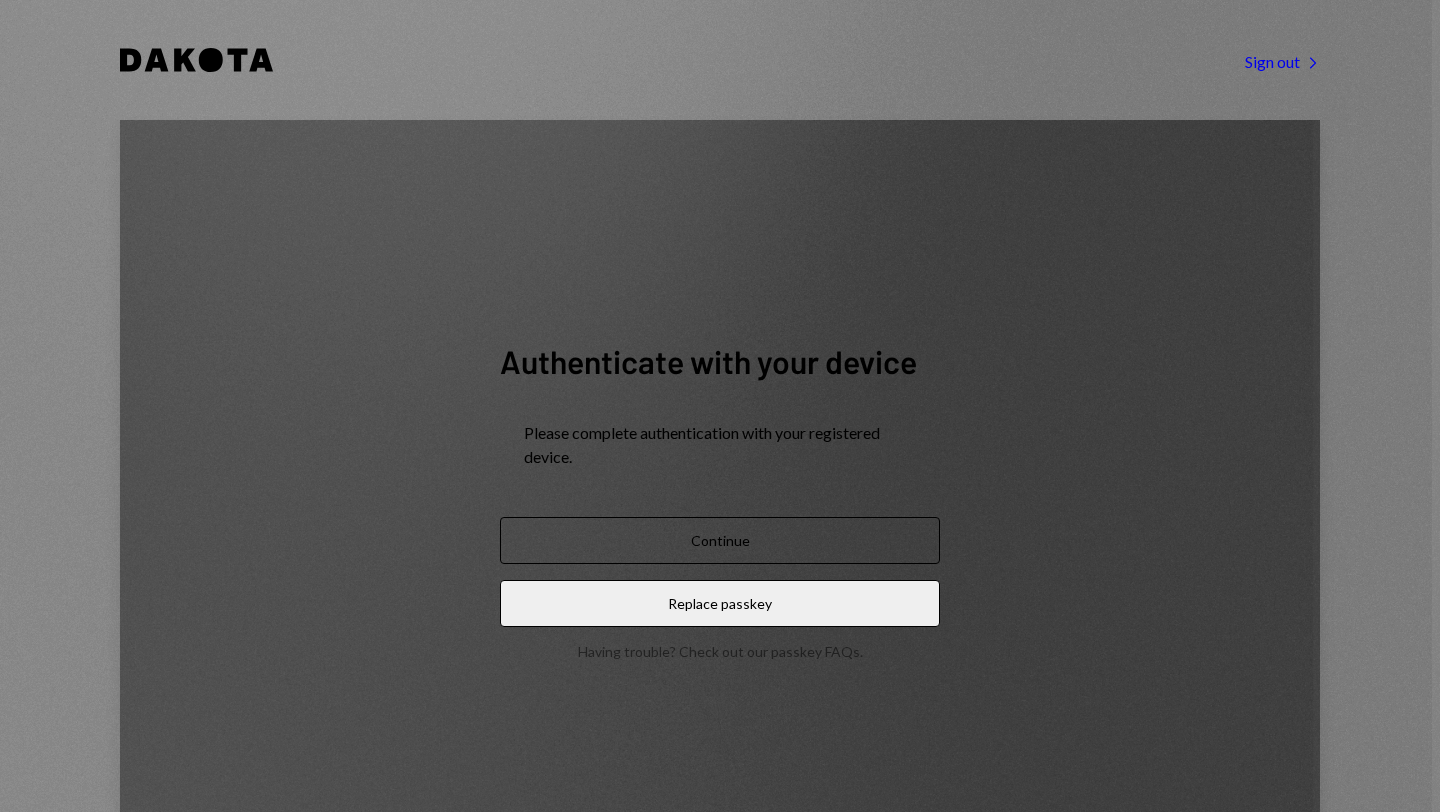 scroll, scrollTop: 0, scrollLeft: 0, axis: both 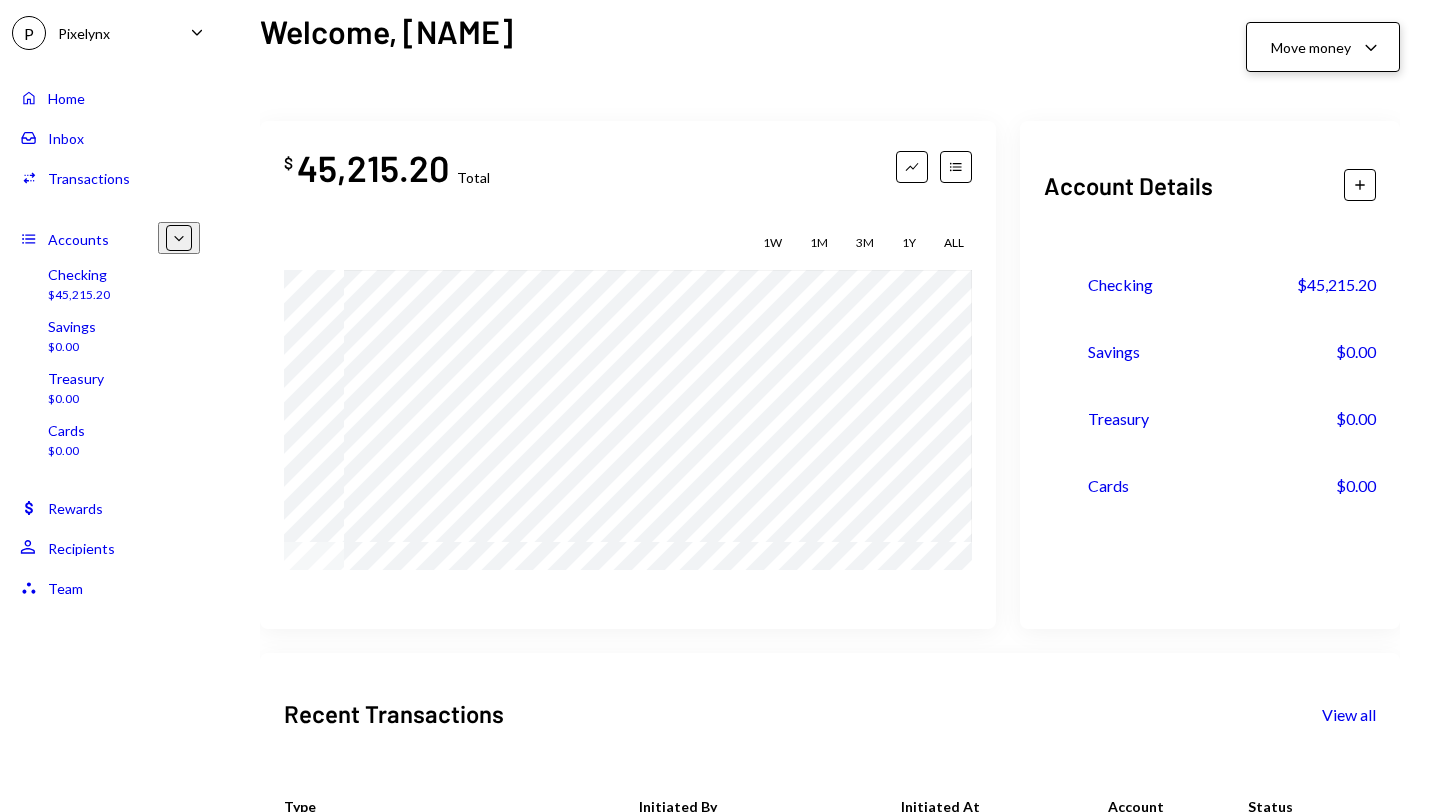 click on "Move money Caret Down" at bounding box center [1323, 47] 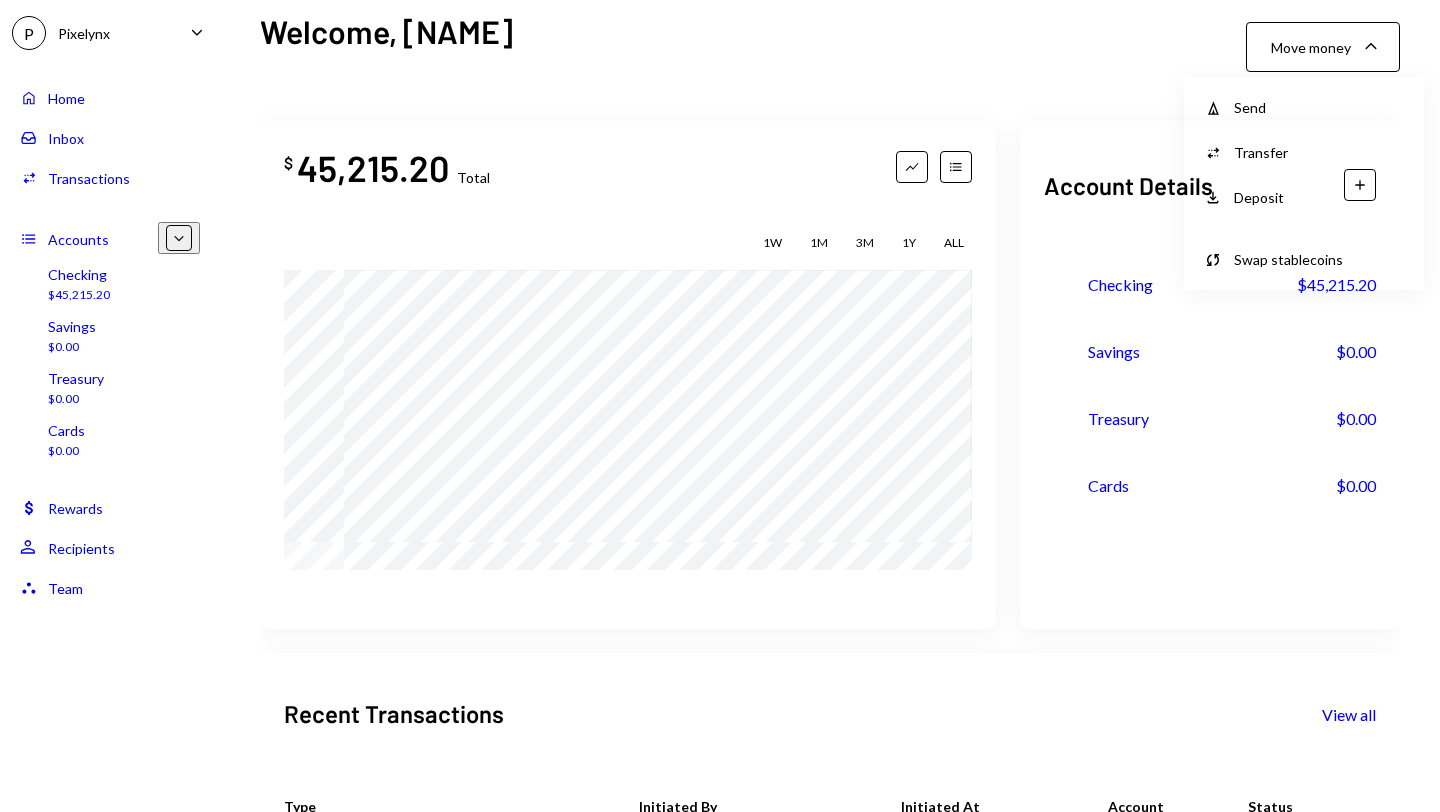 click on "Total Graph Accounts 1W 1M 3M 1Y ALL
$55,123.56
[MONTH] 24, 2025
Account Details Plus Dollar Checking $45,215.20 Dollar Savings $0.00 Dollar Treasury $0.00 Dollar Cards $0.00 Recent Transactions View all Type Initiated By Initiated At Account Status Withdrawal 8,000  USDT [NAME] [LAST_NAME] 06/30/25 [TIME] Checking Completed Deposit 4,998  USDT [ADDRESS] Copy 06/30/25 [TIME] Checking Completed Stablecoin Conversion $5,000.00 [NAME] [LAST_NAME] 06/30/25 [TIME] Checking Completed Withdrawal 1  USDT [NAME] [LAST_NAME] 06/30/25 [TIME] Checking Completed Withdrawal 2,000  USDT [NAME] [LAST_NAME] 06/30/25 [TIME] Checking Completed" at bounding box center [830, 649] 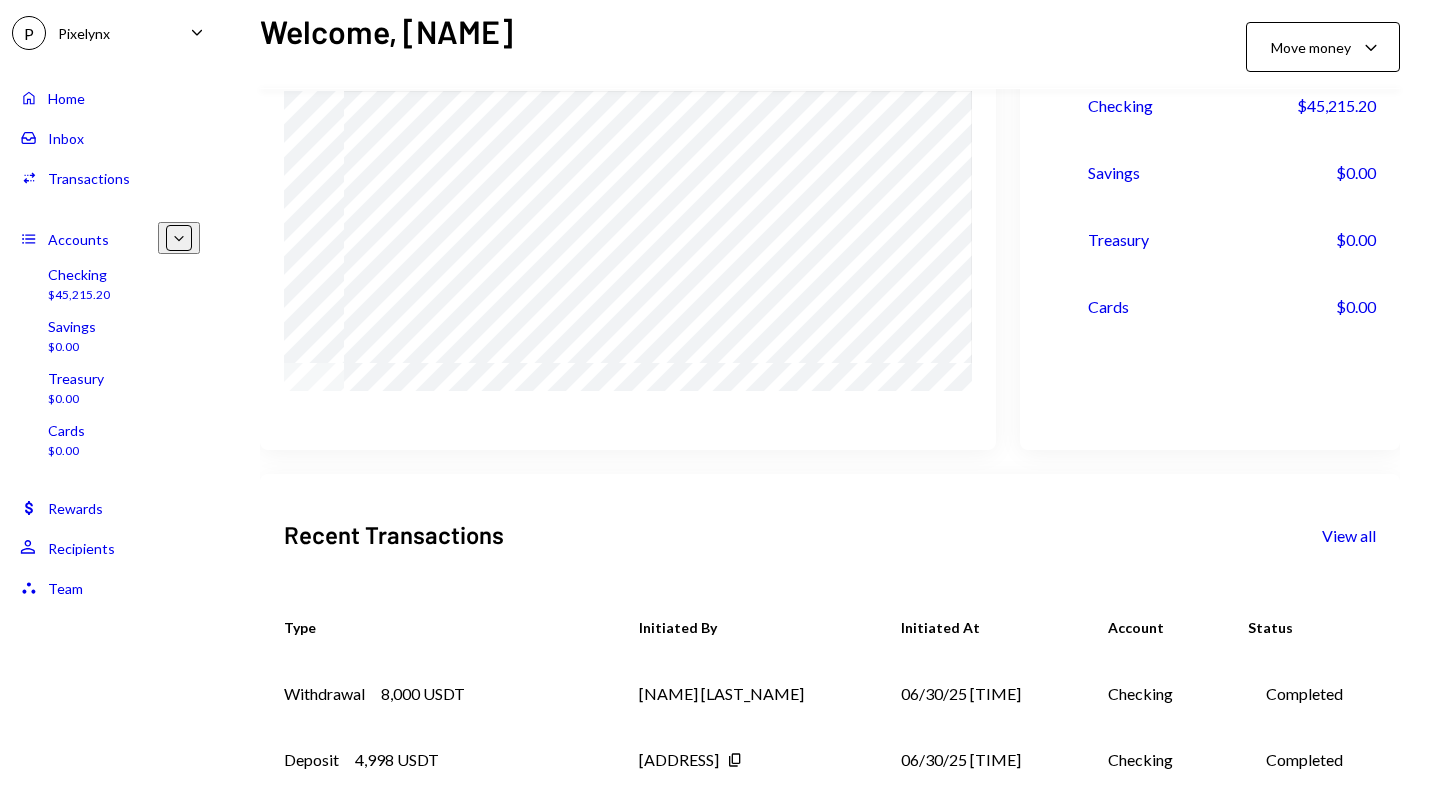 scroll, scrollTop: 298, scrollLeft: 0, axis: vertical 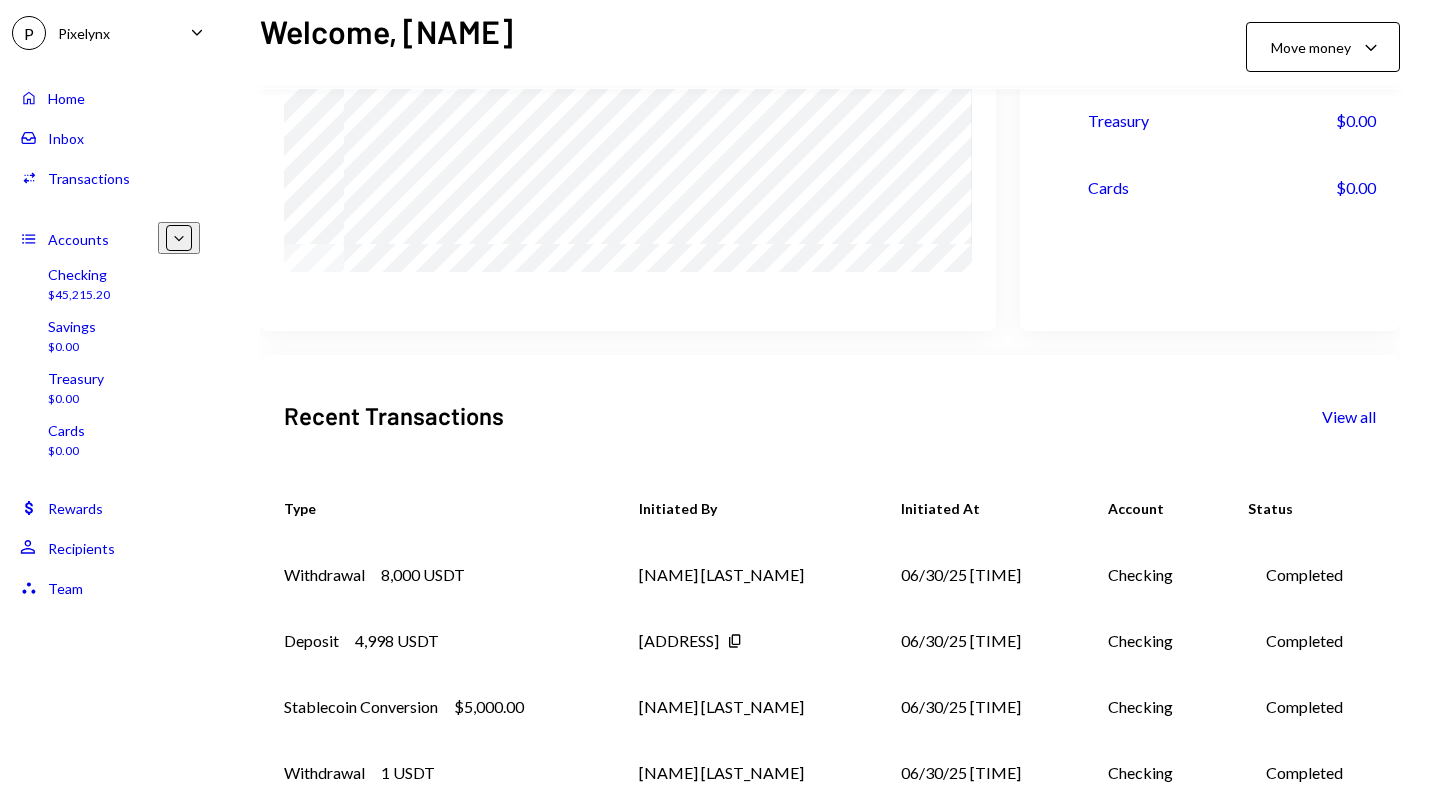 click on "Accounts Accounts Caret Down" at bounding box center (110, 239) 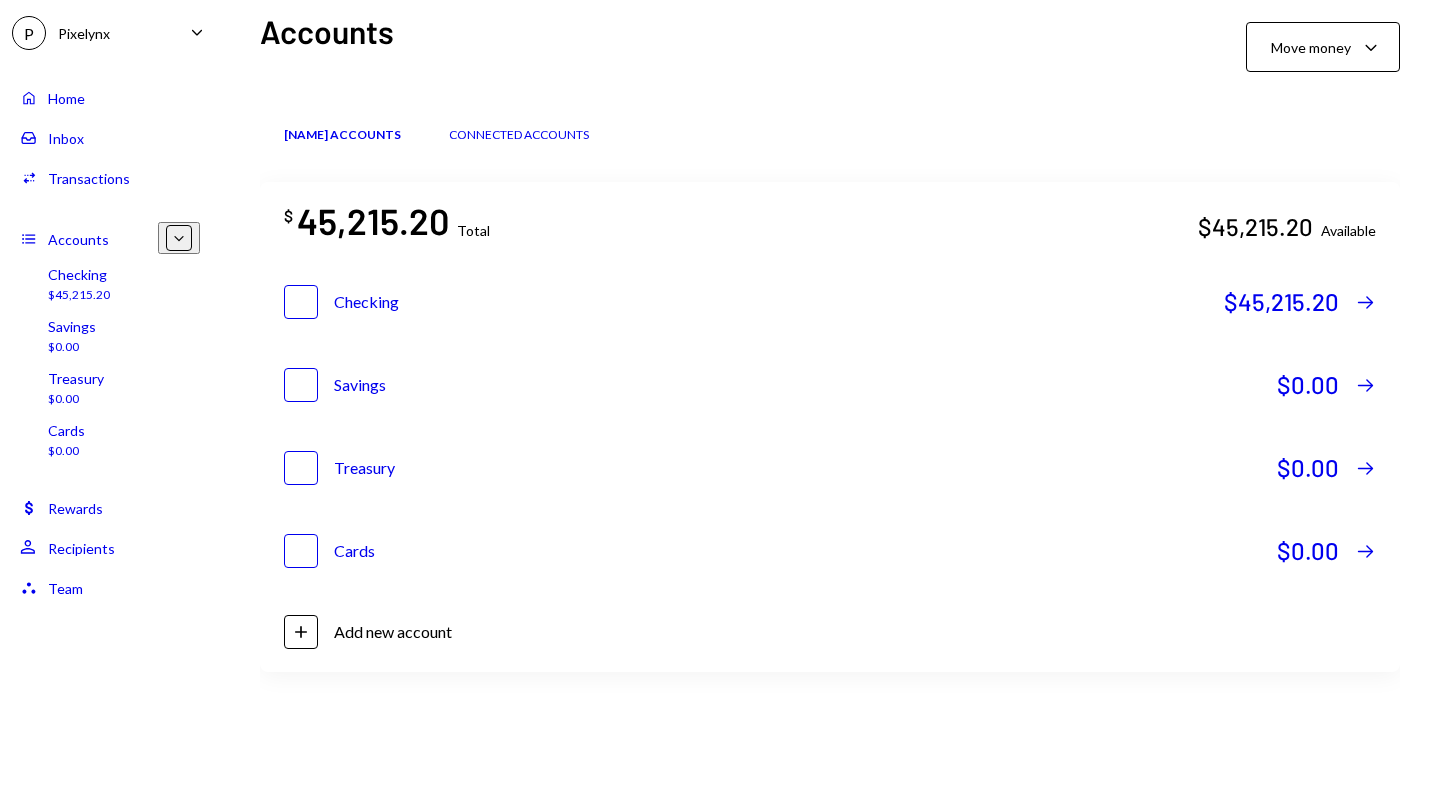 click on "Home Home" at bounding box center [110, 98] 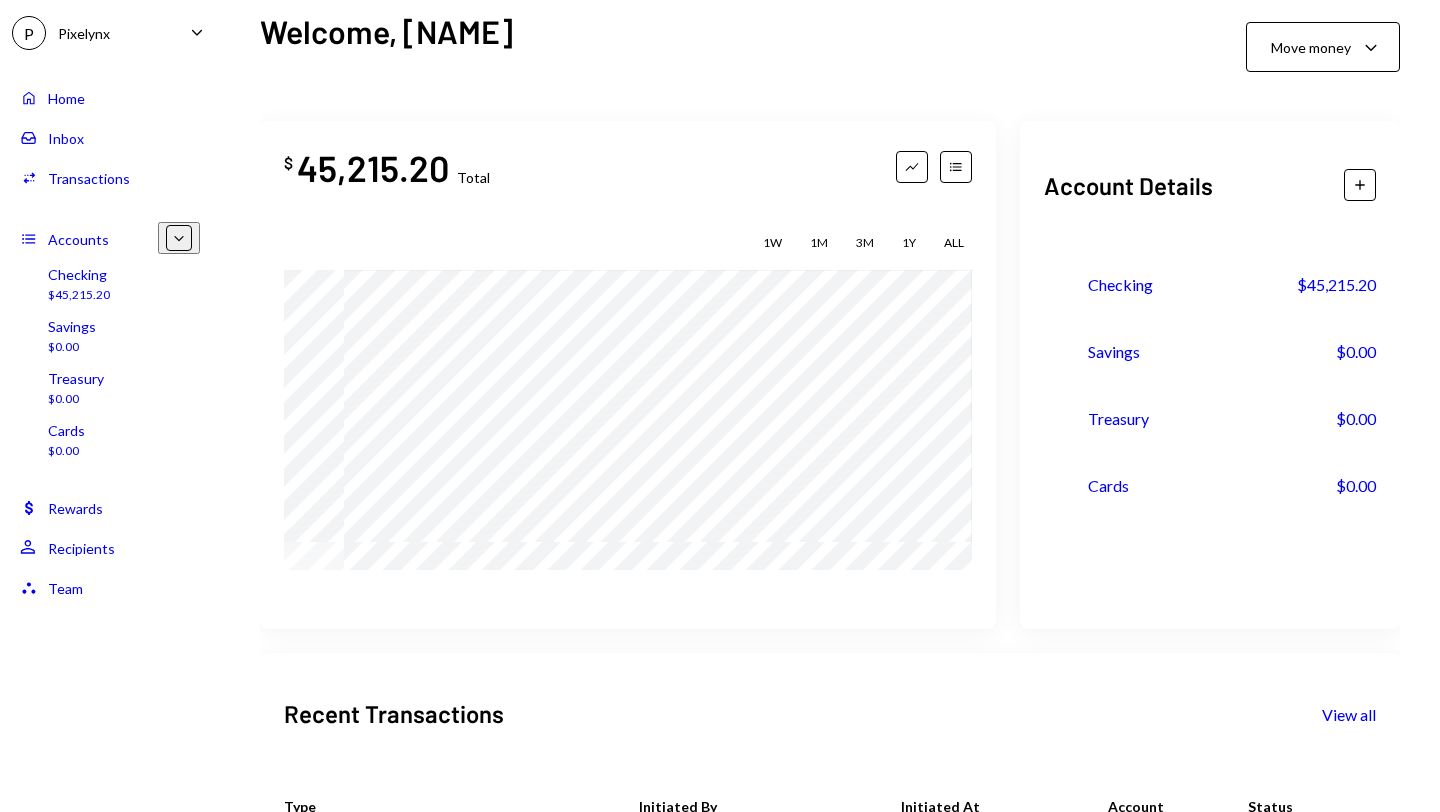 click on "Pixelynx" at bounding box center [84, 33] 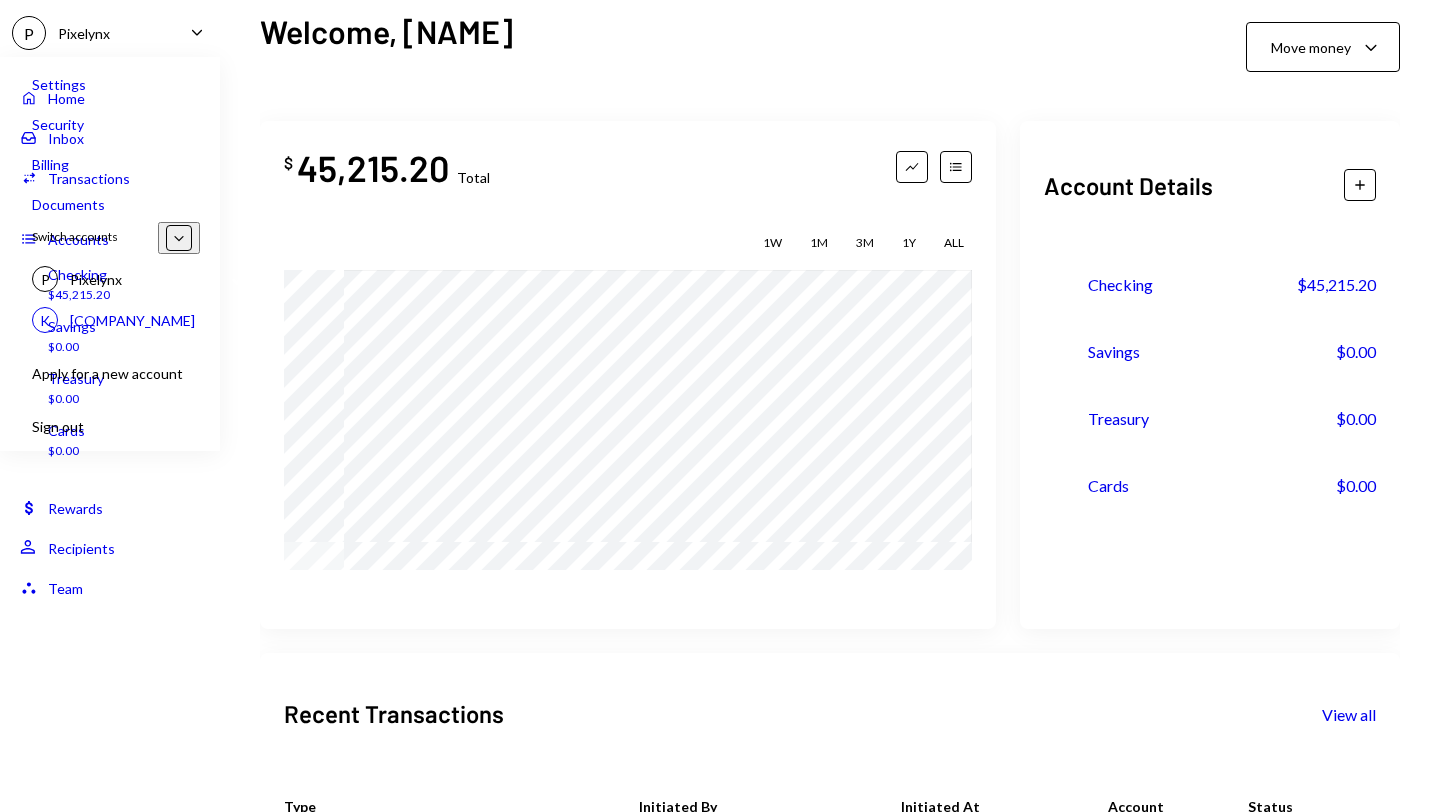 click on "Documents" at bounding box center (140, 204) 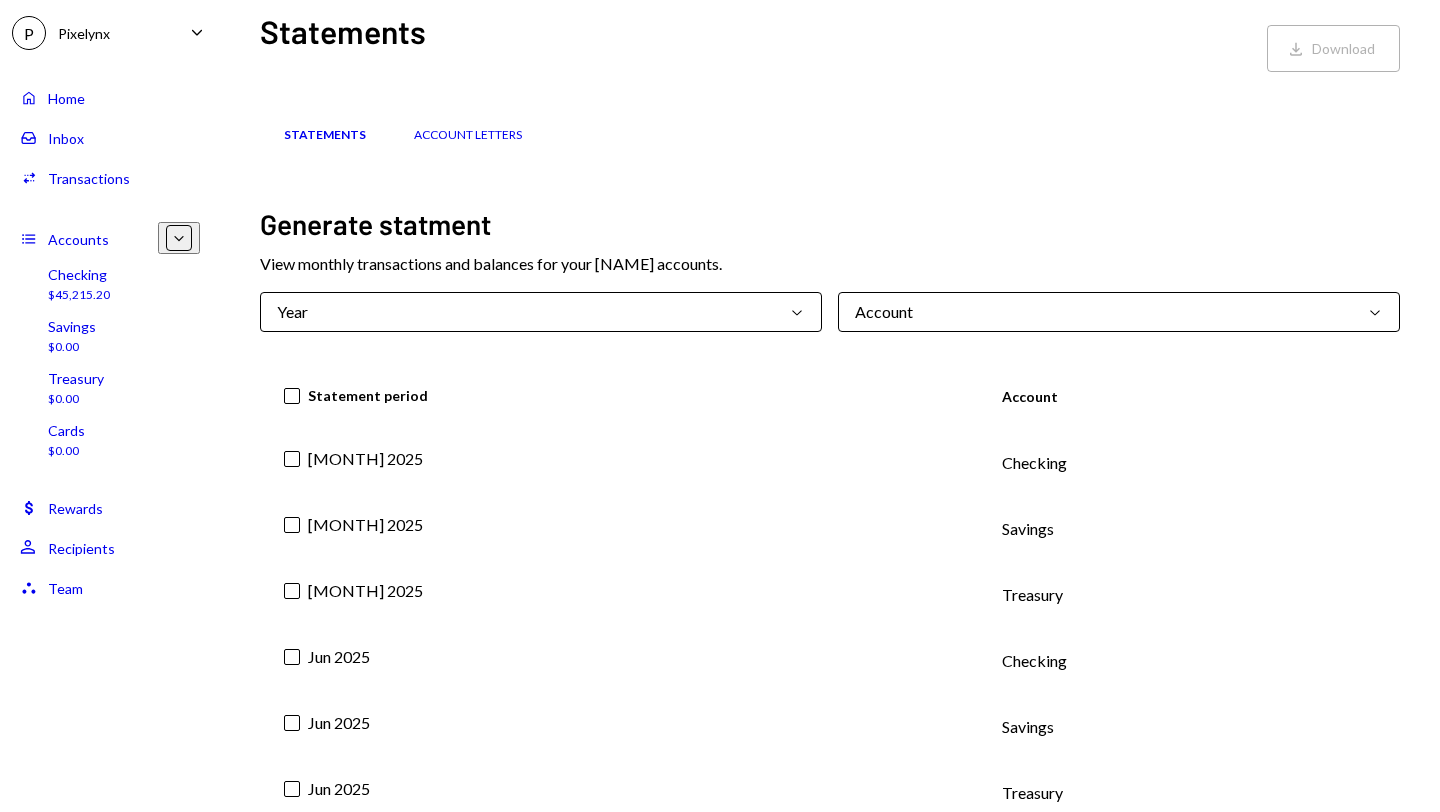 click on "[MONTH] 2025" at bounding box center (619, 463) 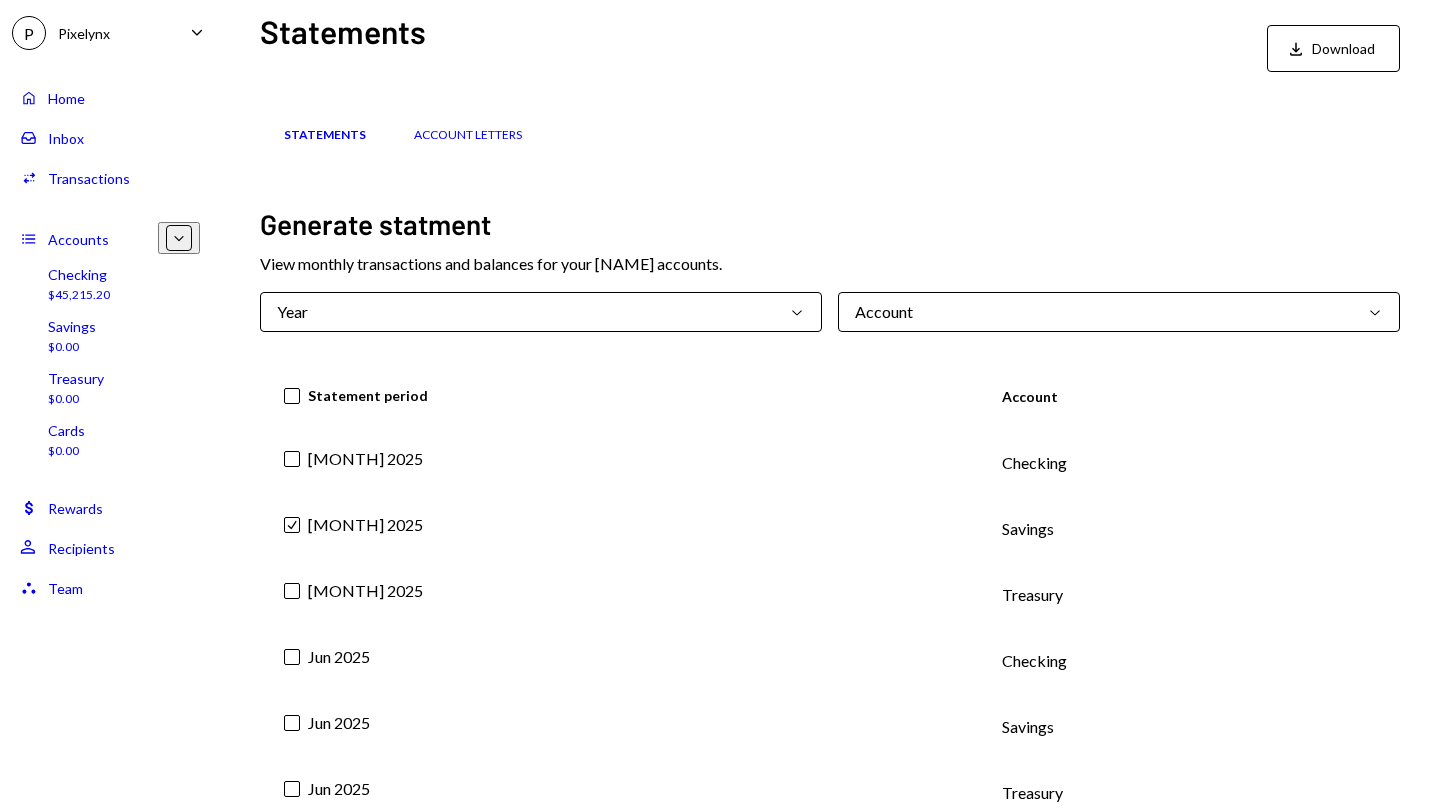 click on "Check Jul 2025" at bounding box center (619, 463) 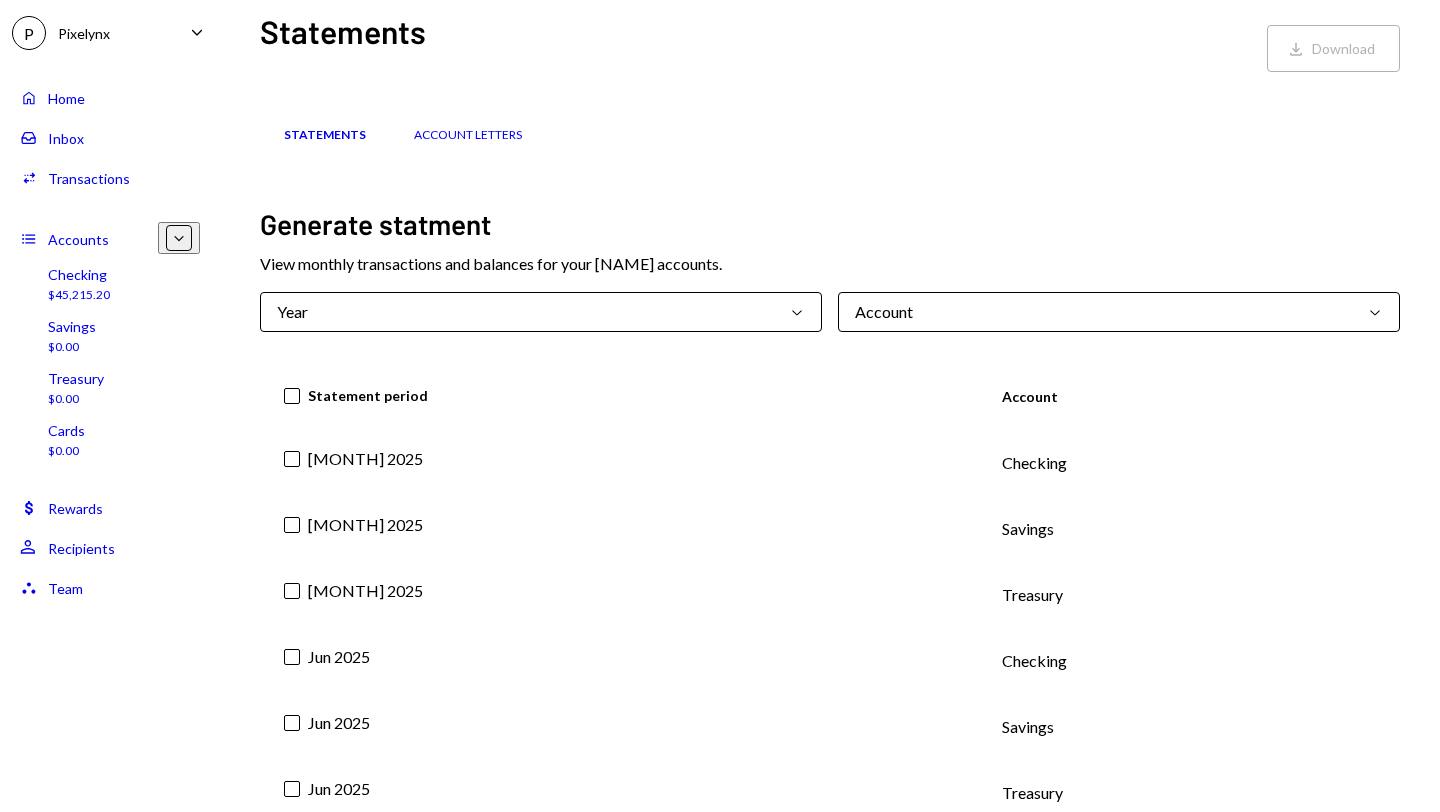 click on "Jun 2025" at bounding box center (619, 463) 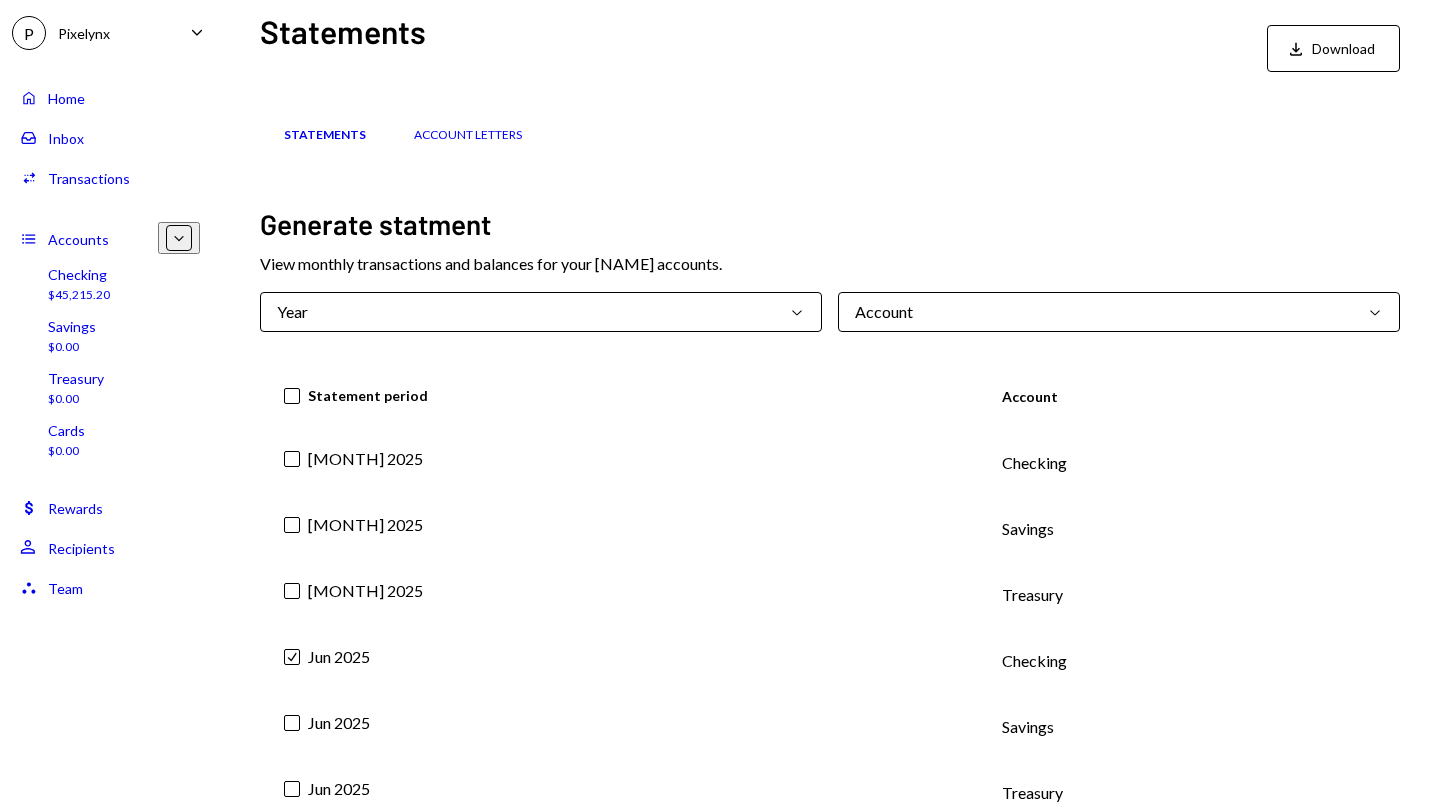click on "Jun 2025" at bounding box center [619, 463] 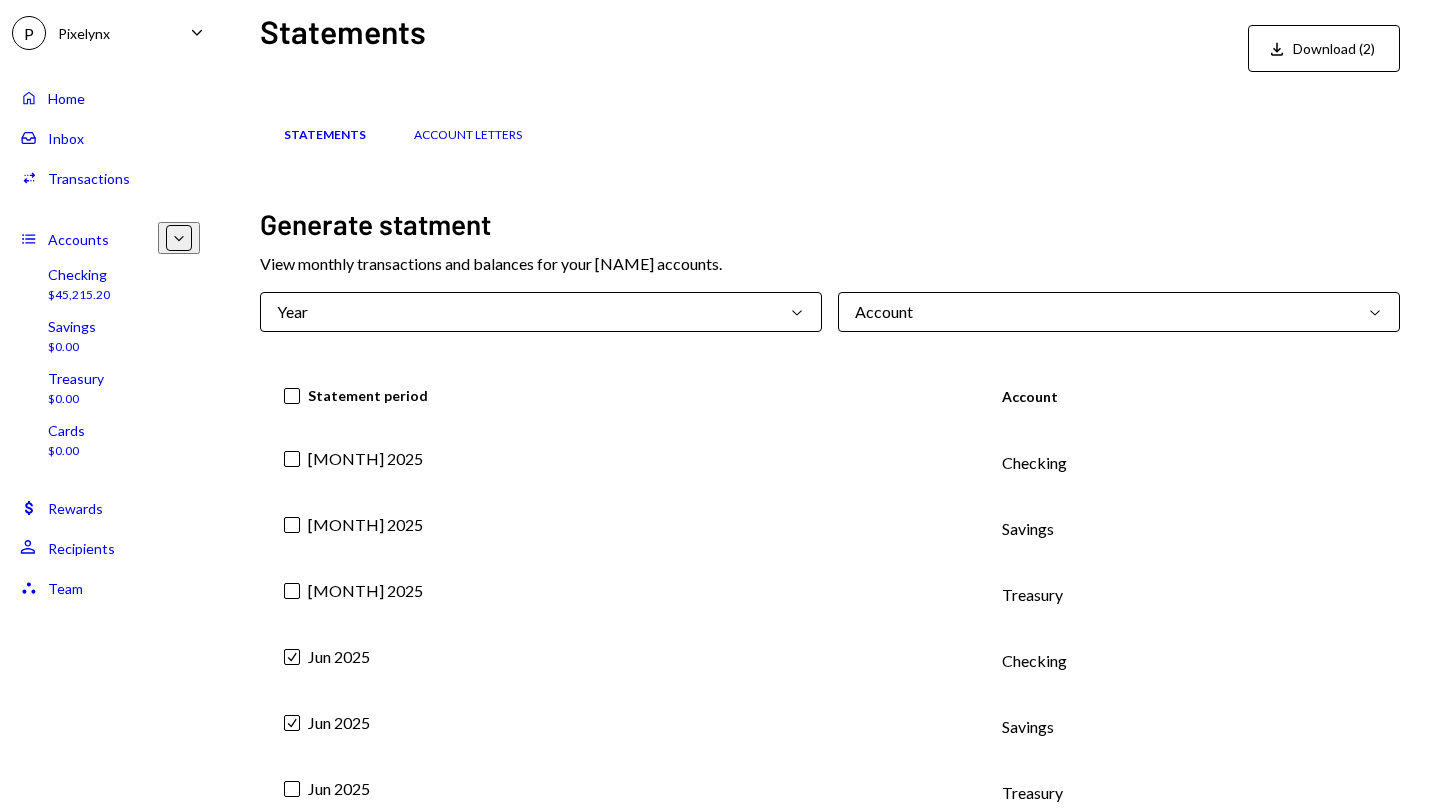click on "Jun 2025" at bounding box center (619, 463) 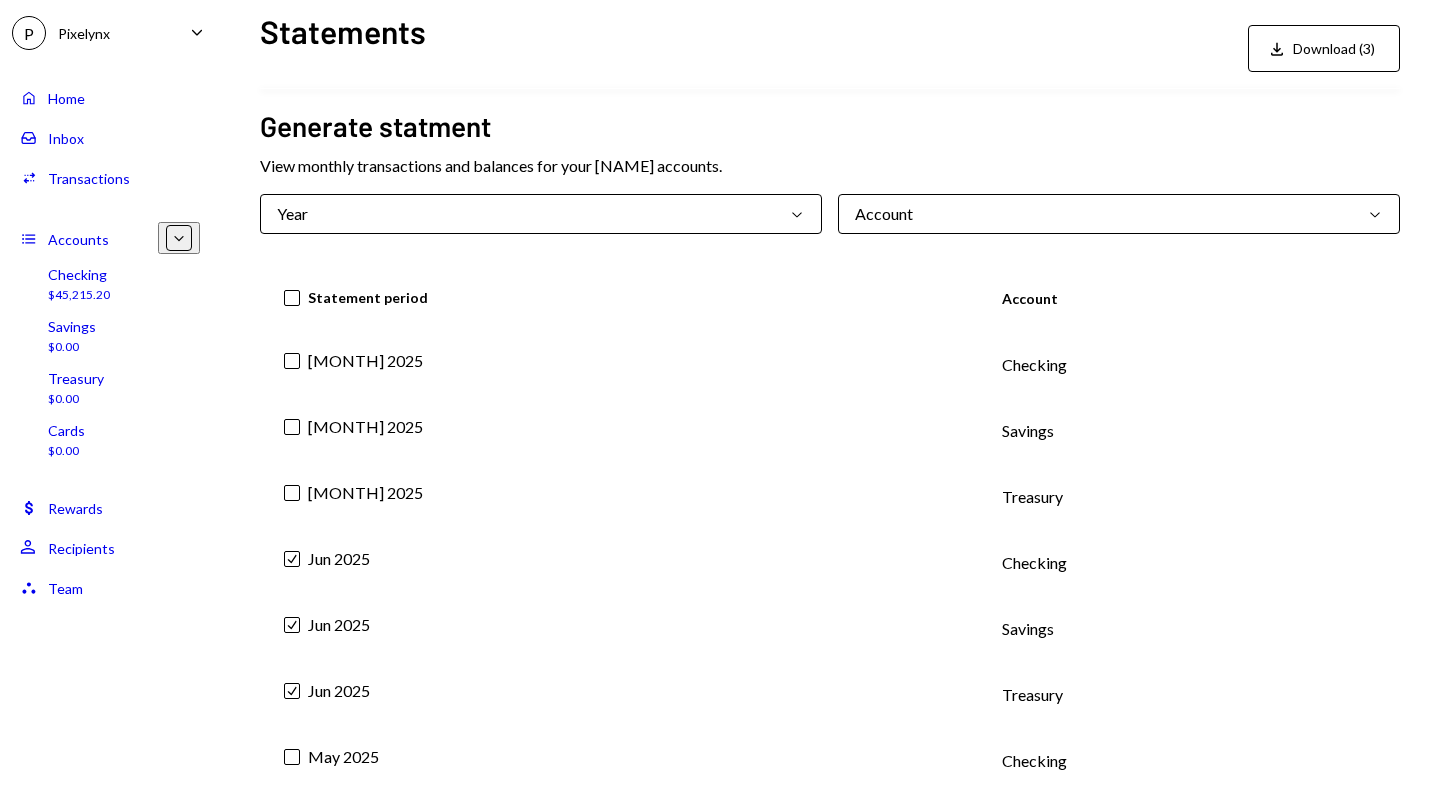 scroll, scrollTop: 168, scrollLeft: 0, axis: vertical 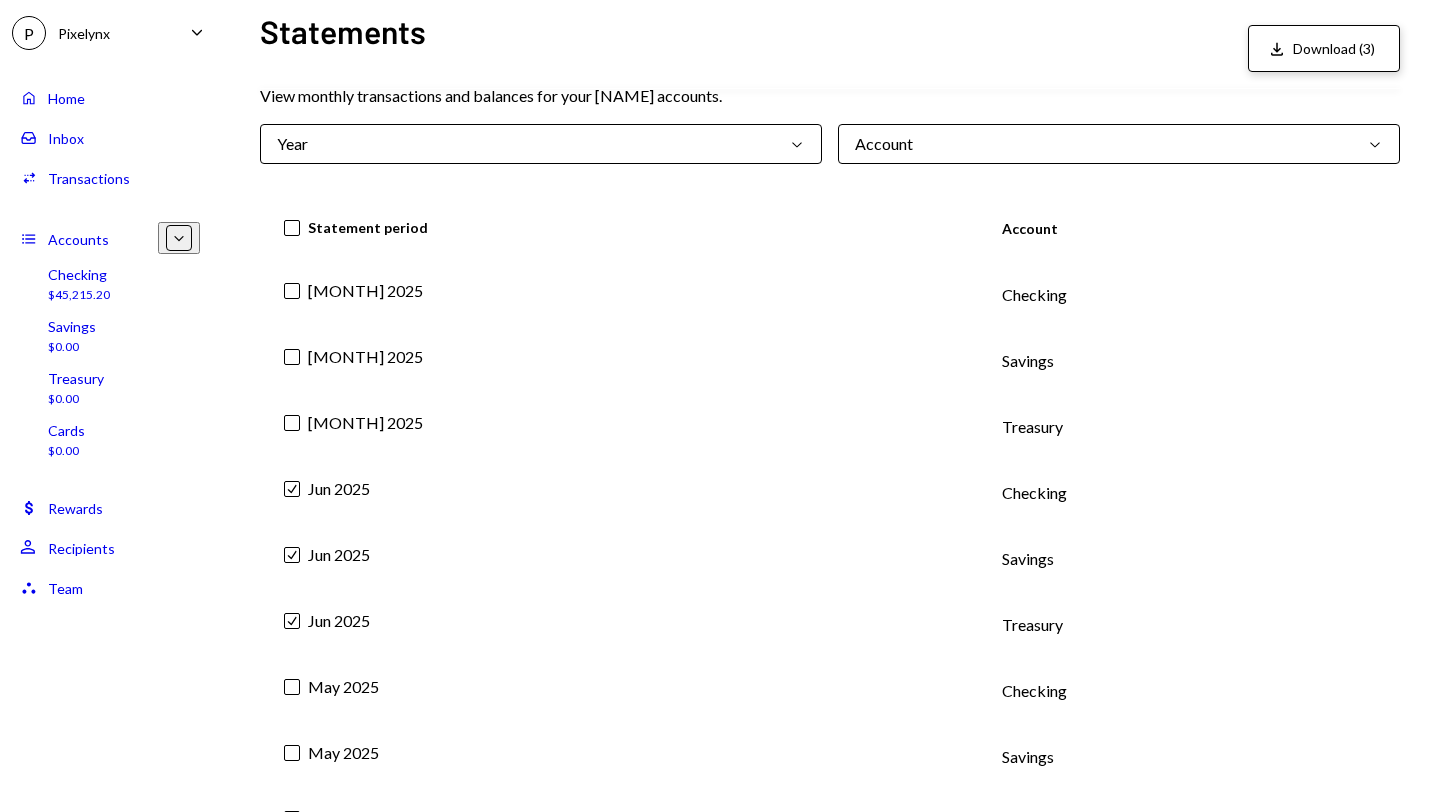 click on "Download Download   (3)" at bounding box center (1324, 48) 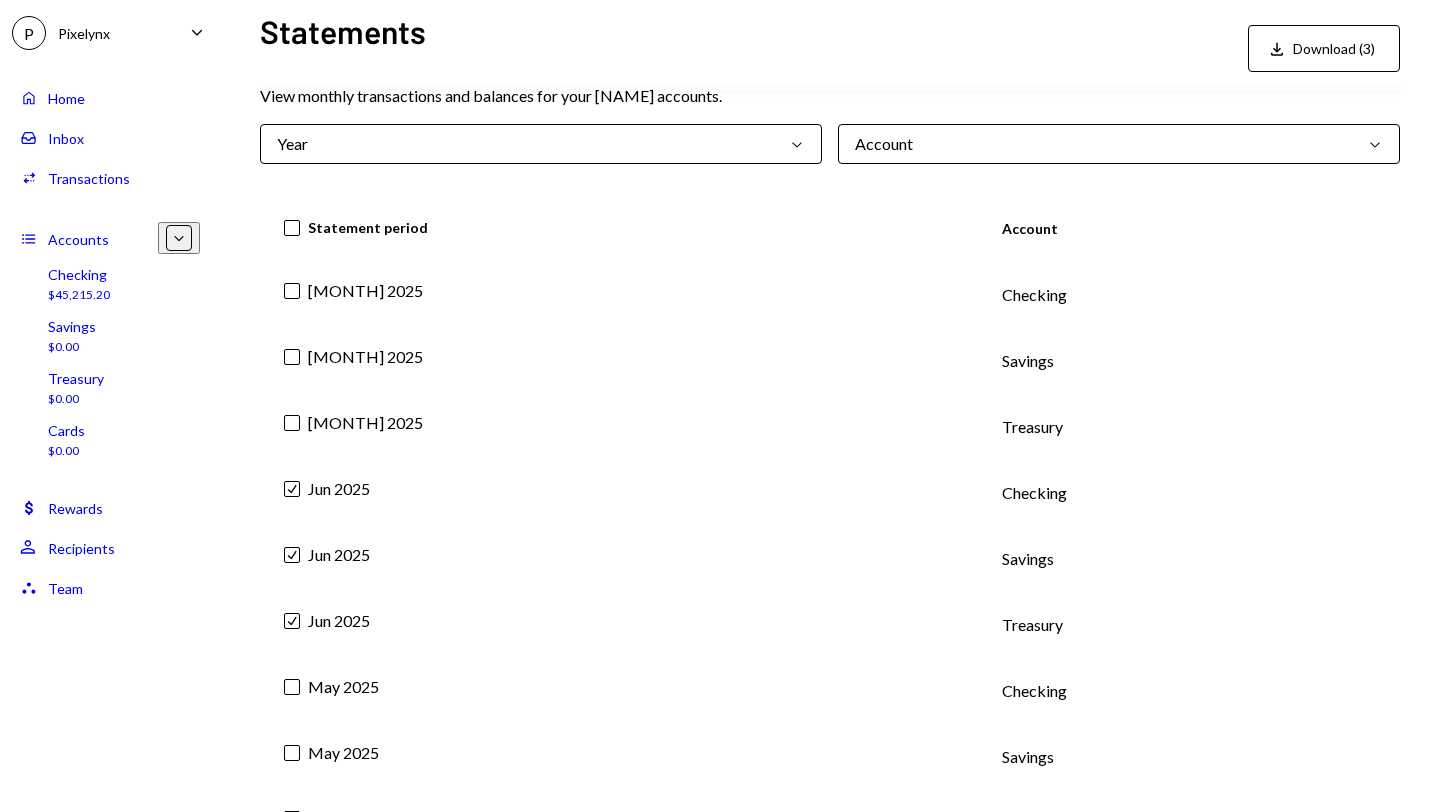 click on "$45,215.20" at bounding box center [79, 295] 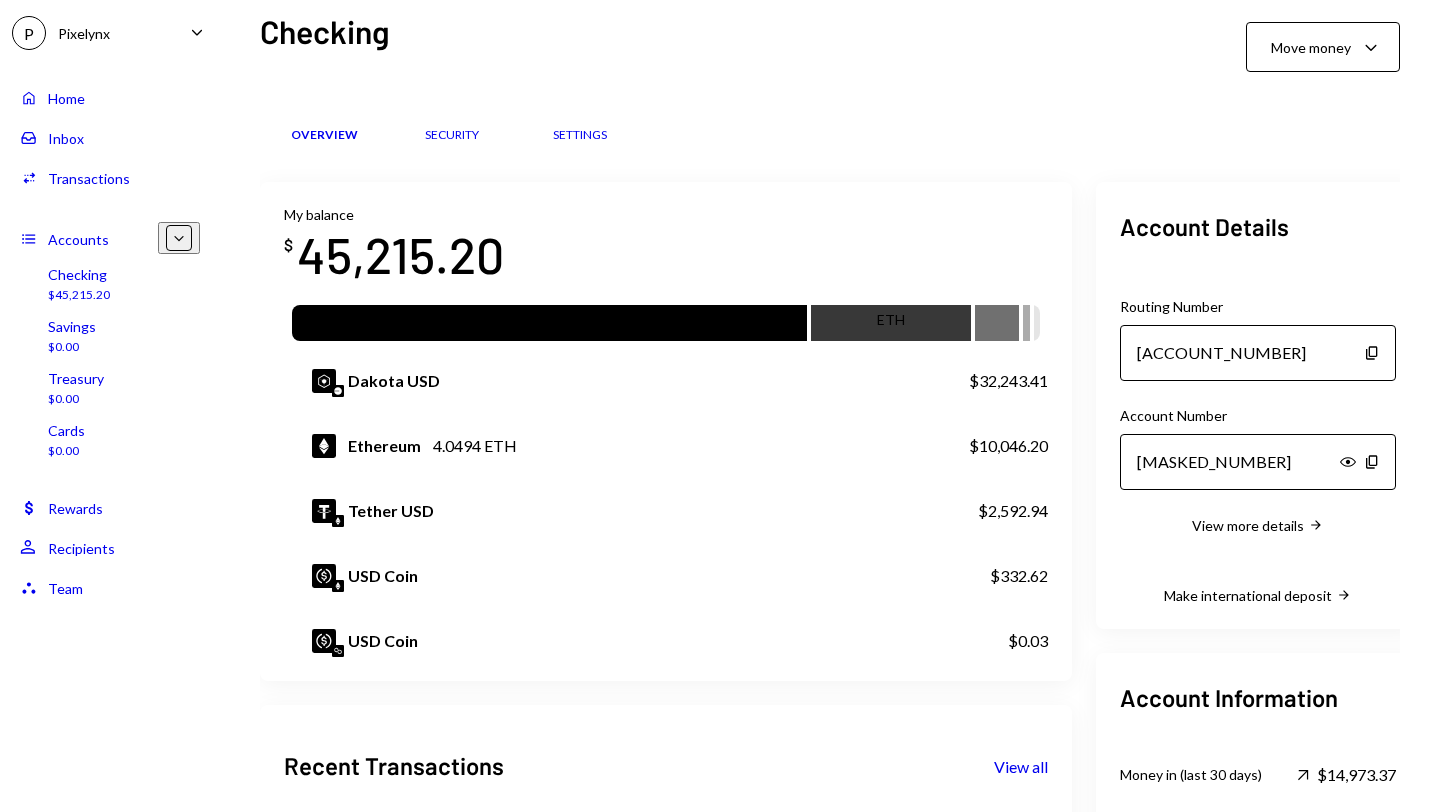 click on "Accounts" at bounding box center (78, 239) 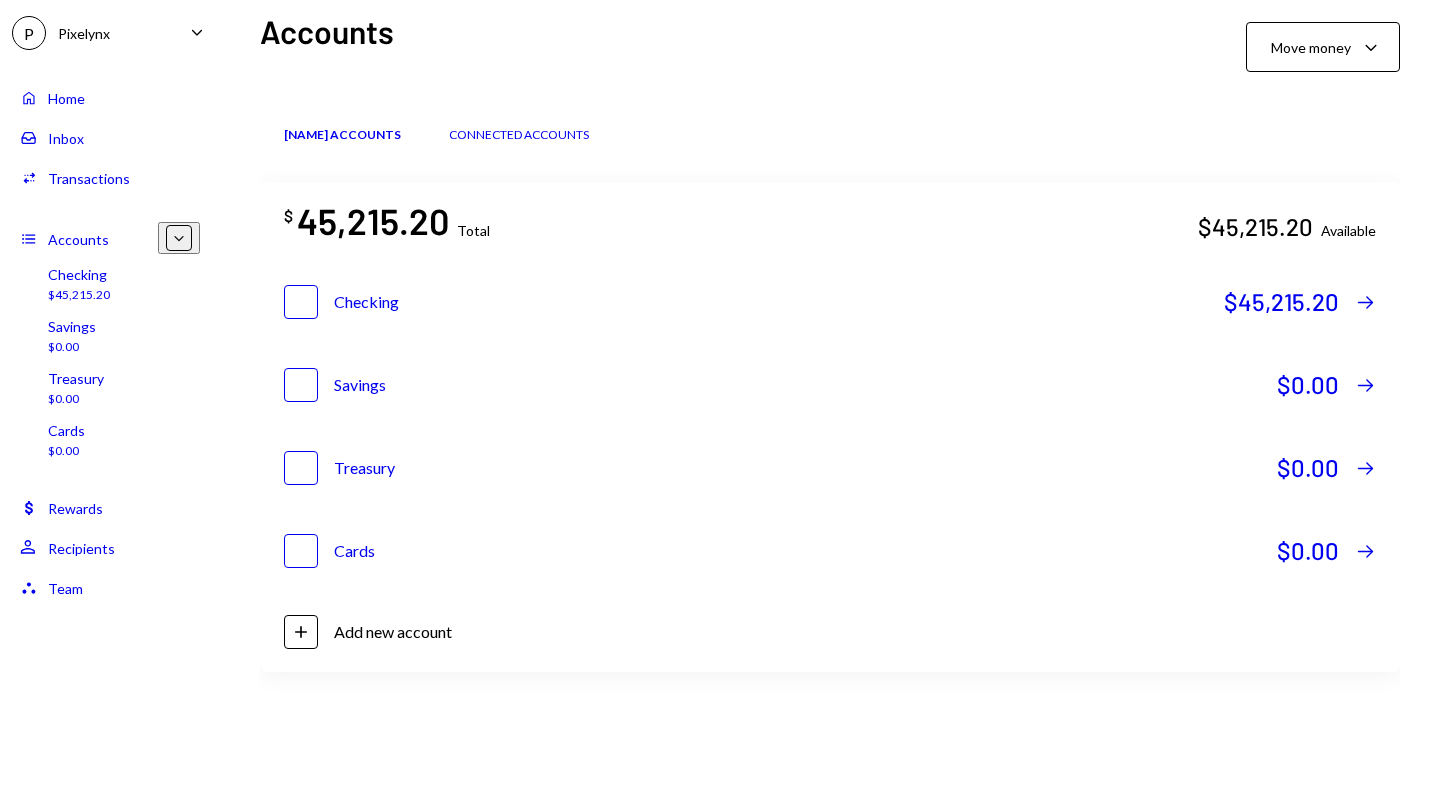 click on "Accounts" at bounding box center [78, 239] 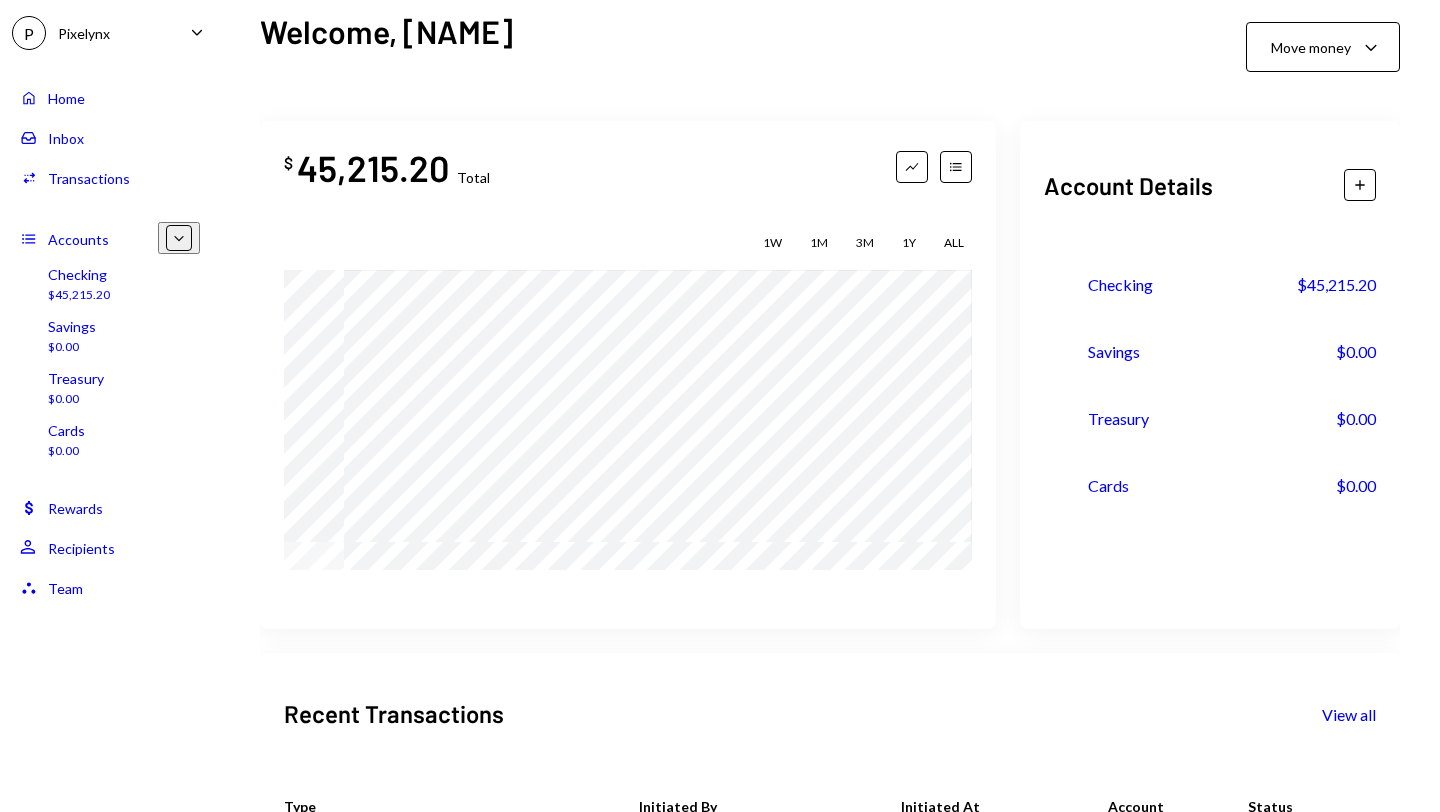 click on "View all" at bounding box center [1349, 714] 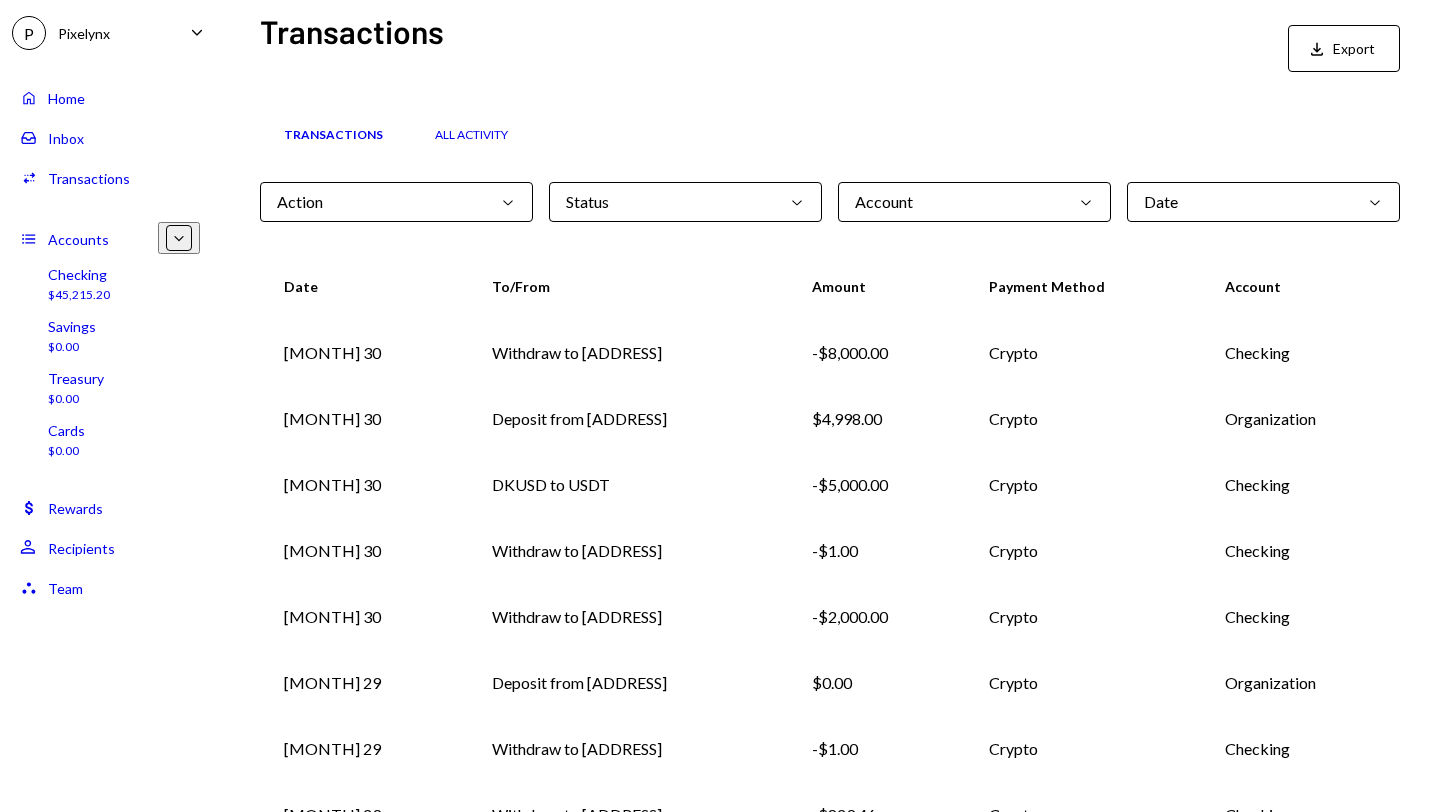 click on "Date Chevron Down" at bounding box center [1263, 202] 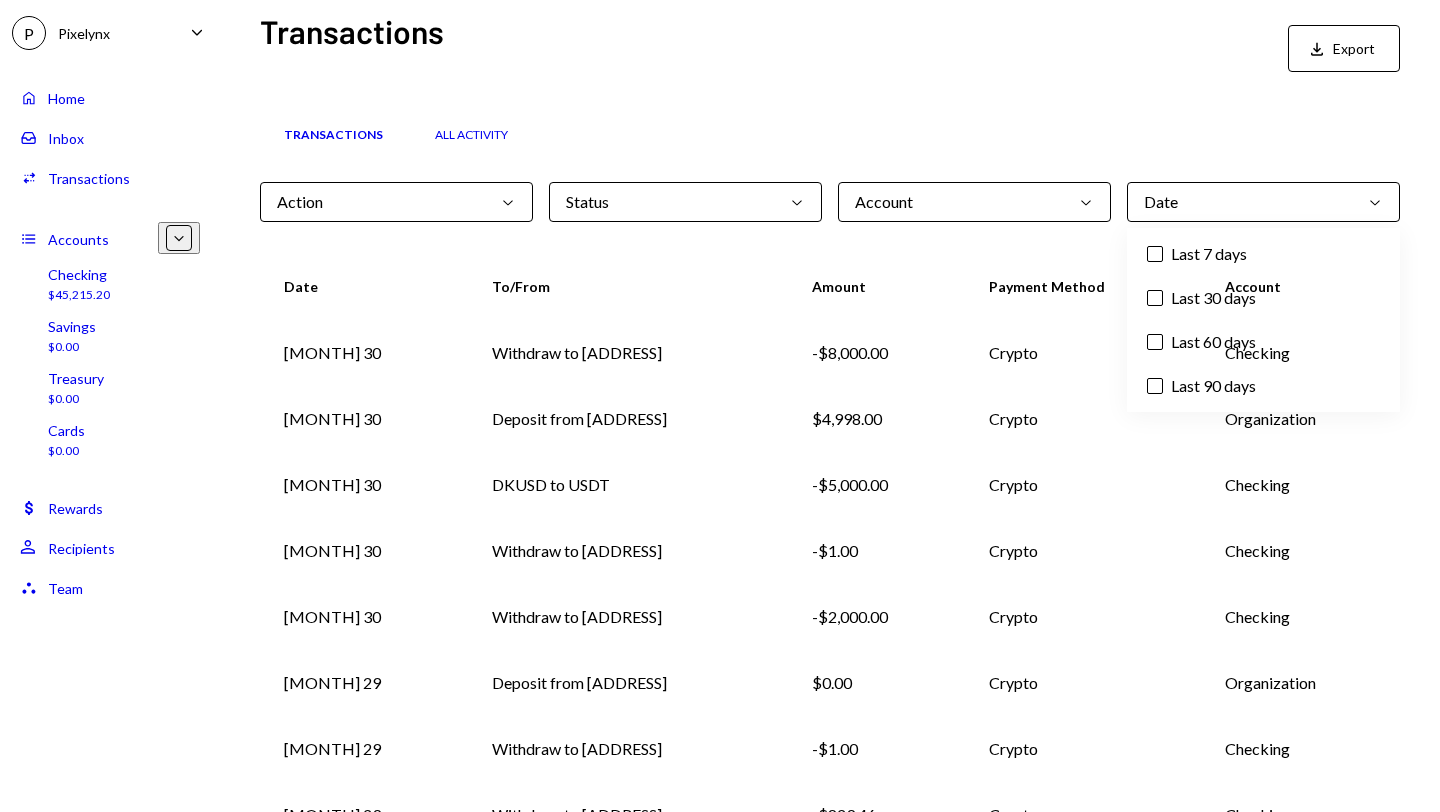 click on "Last 30 days" at bounding box center [1263, 298] 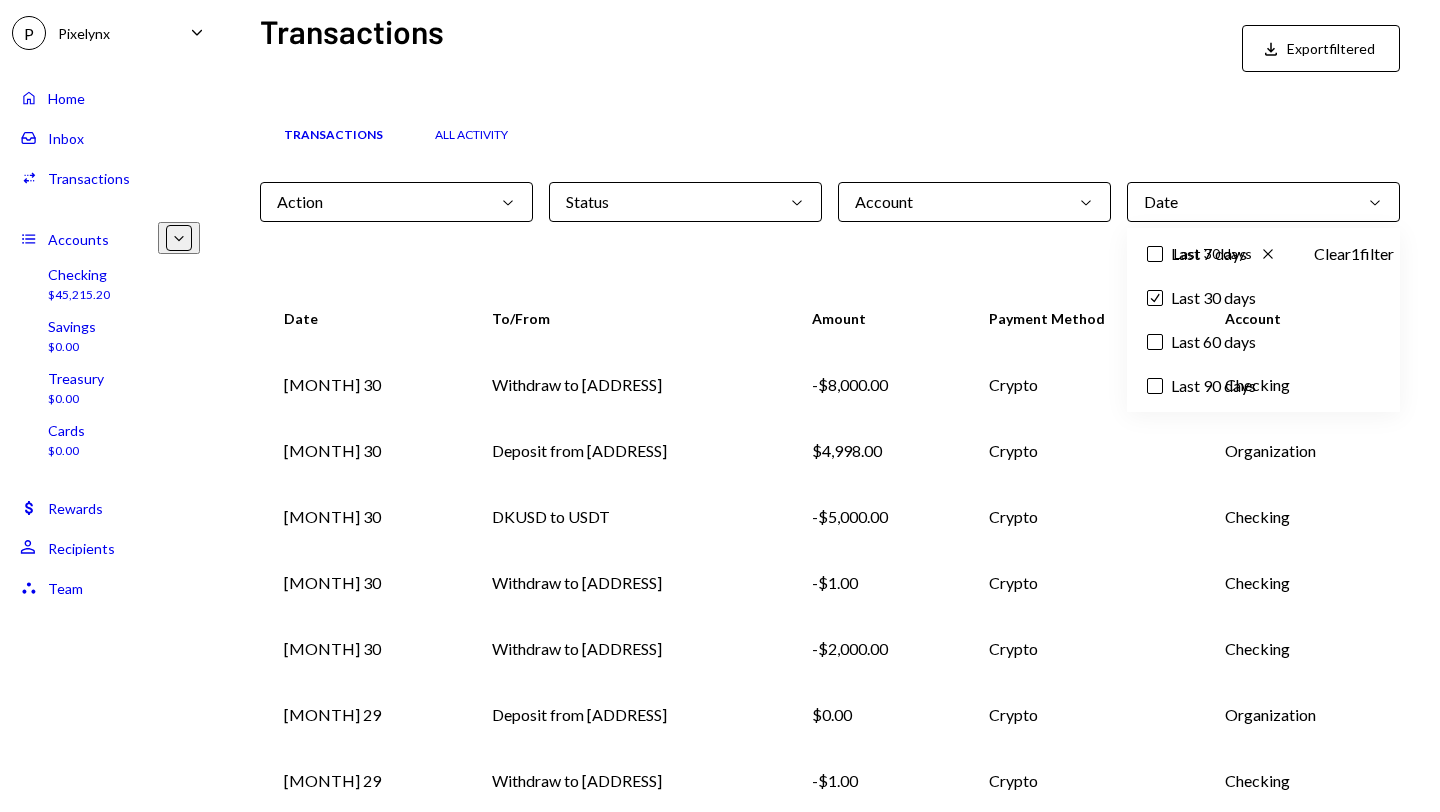 click on "Transactions All Activity" at bounding box center [830, 145] 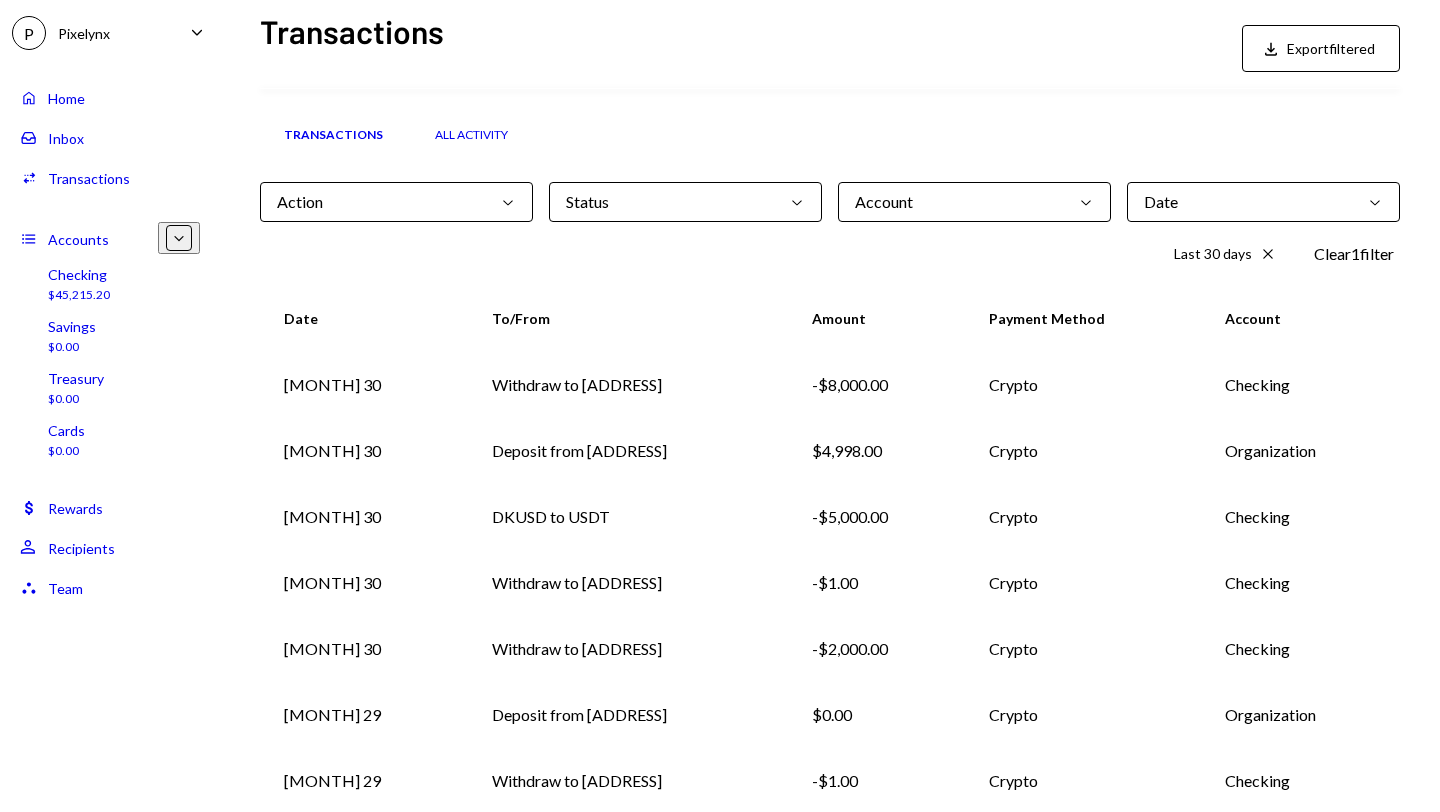 scroll, scrollTop: 264, scrollLeft: 0, axis: vertical 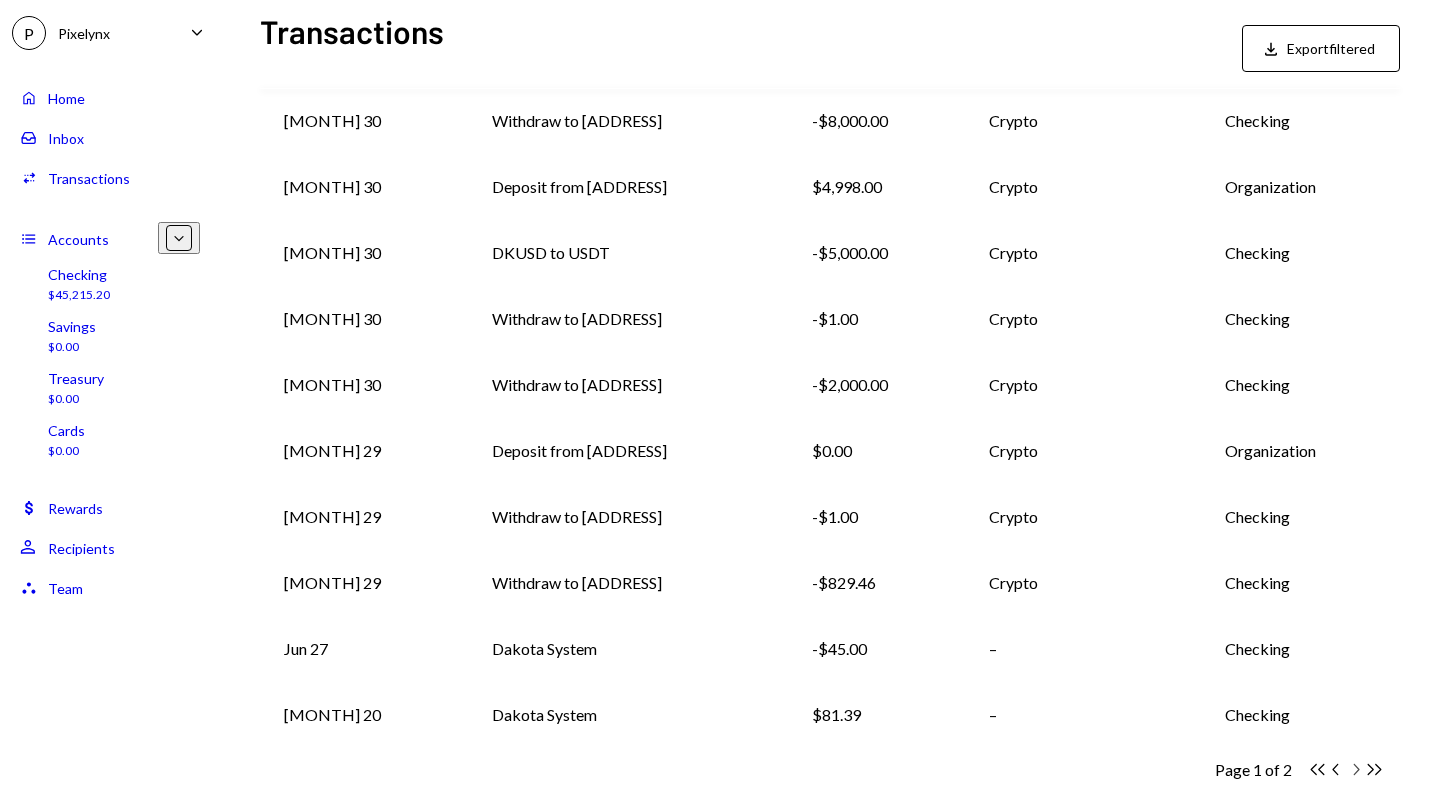 click on "Chevron Right" at bounding box center (1317, 769) 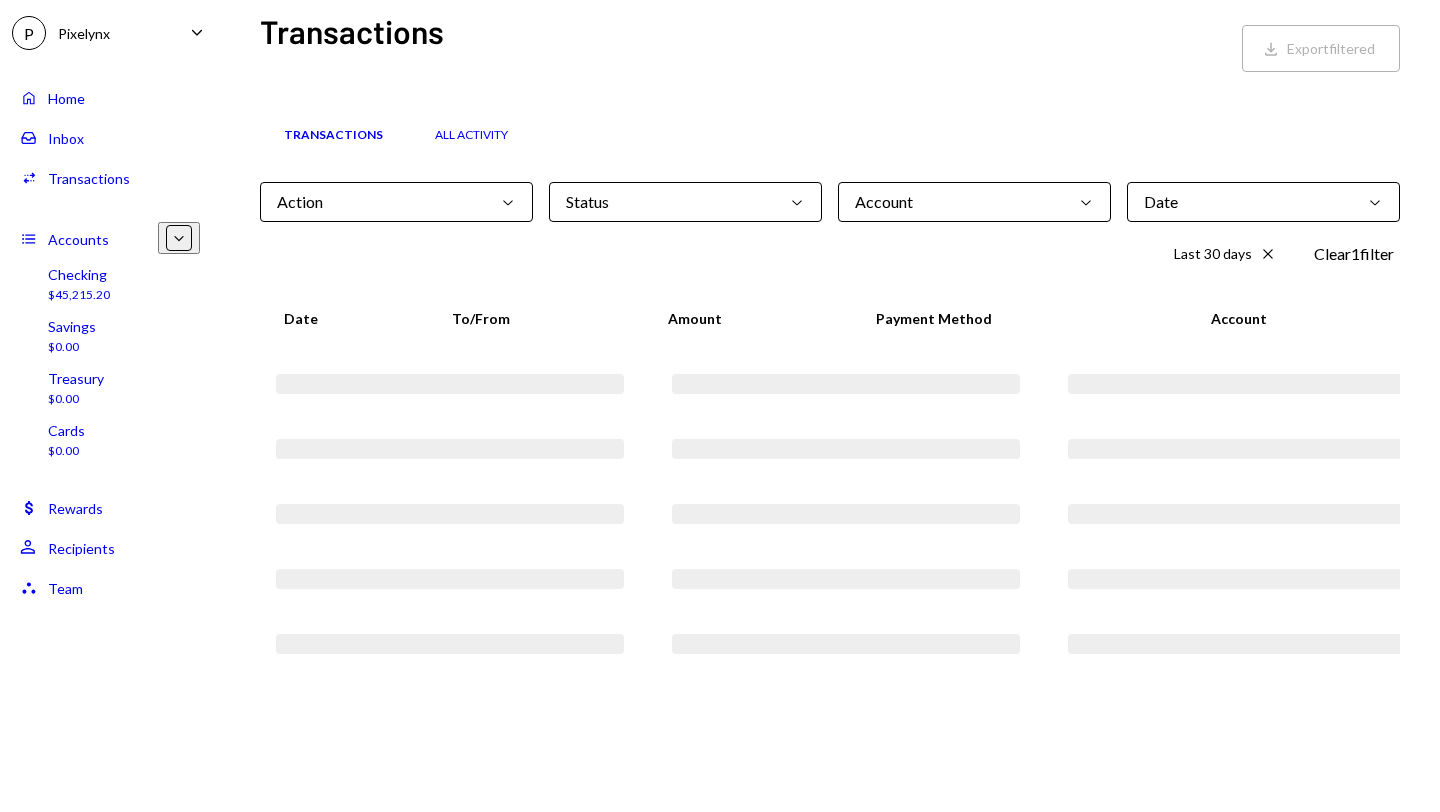 scroll, scrollTop: 0, scrollLeft: 0, axis: both 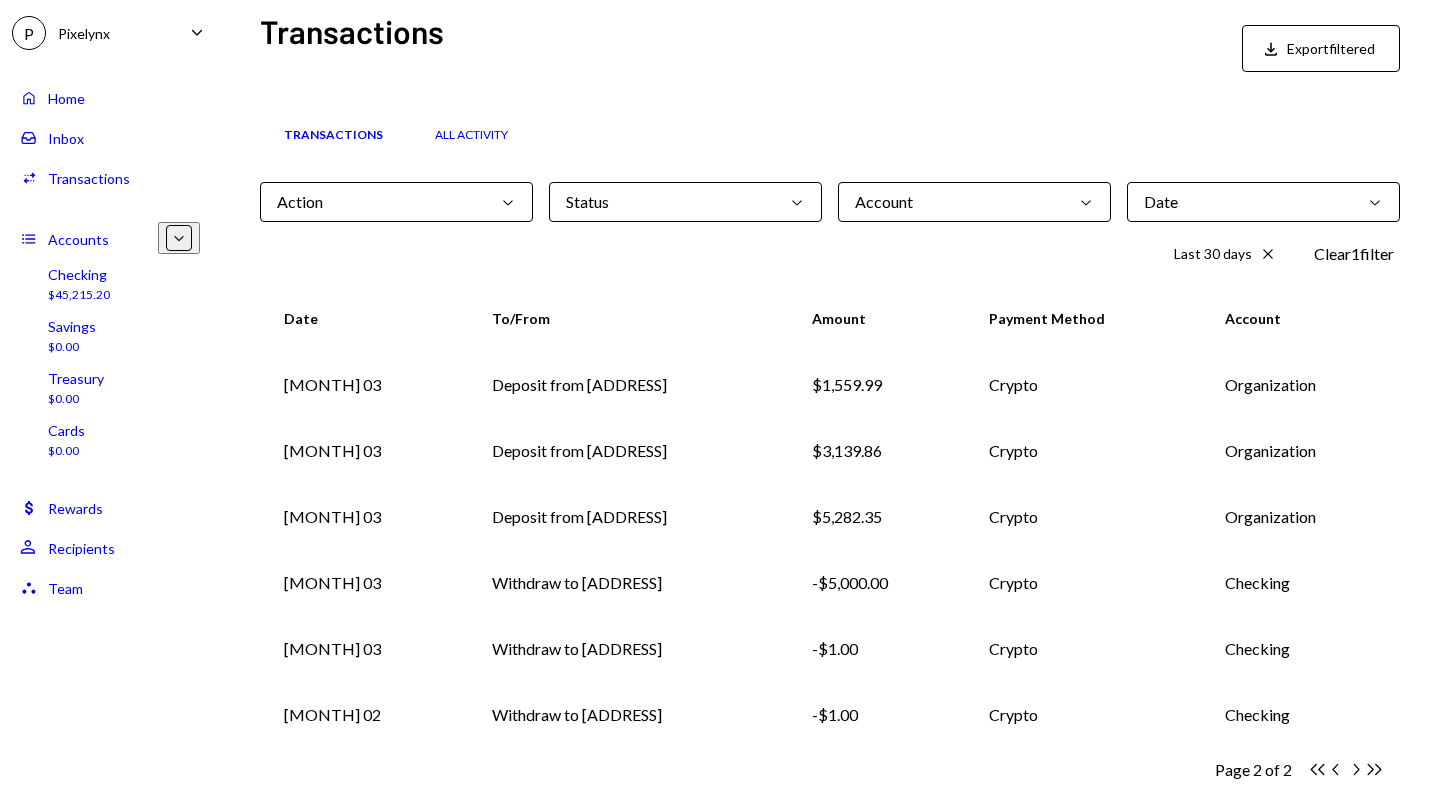 click on "Date Chevron Down" at bounding box center (1263, 202) 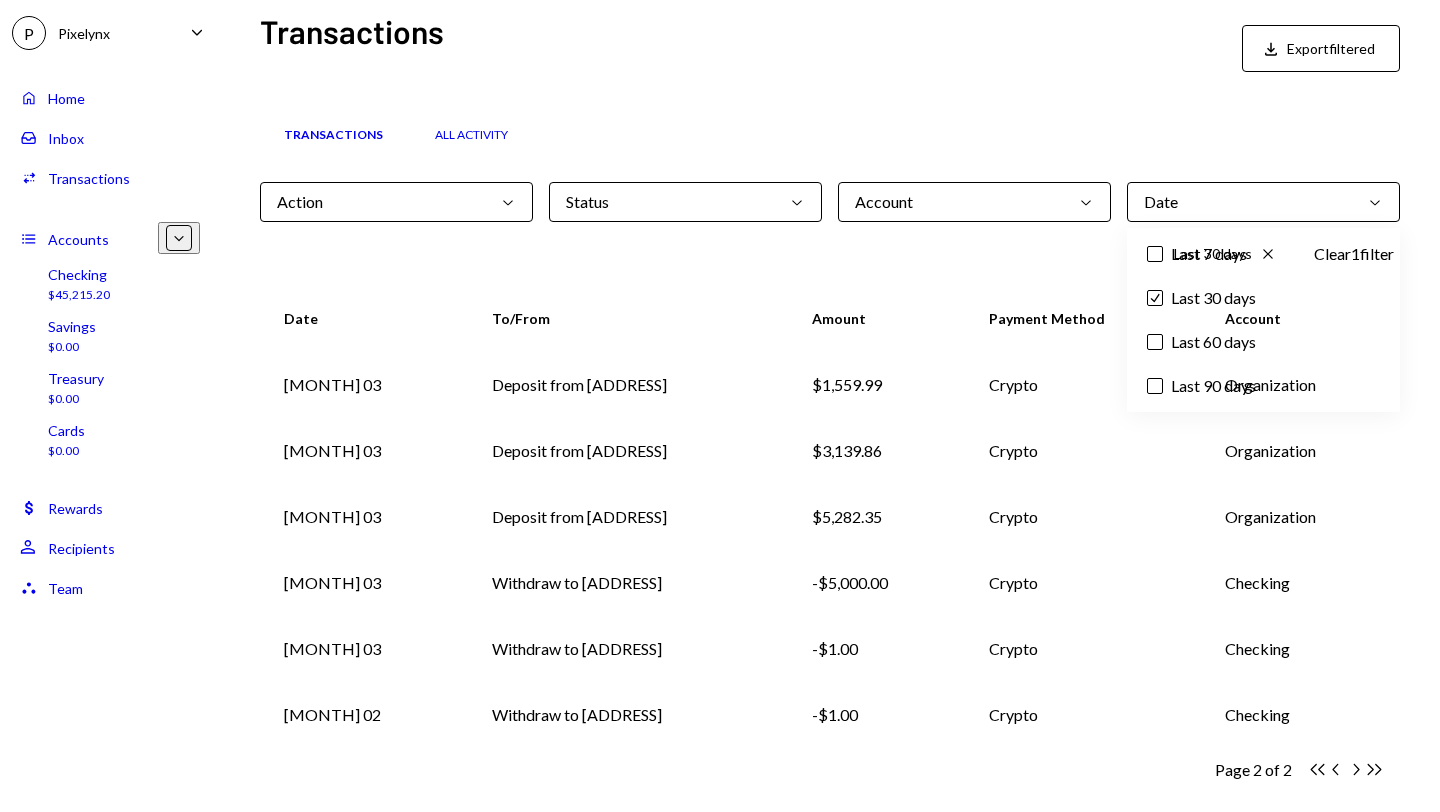 click on "Last 60 days" at bounding box center (1263, 342) 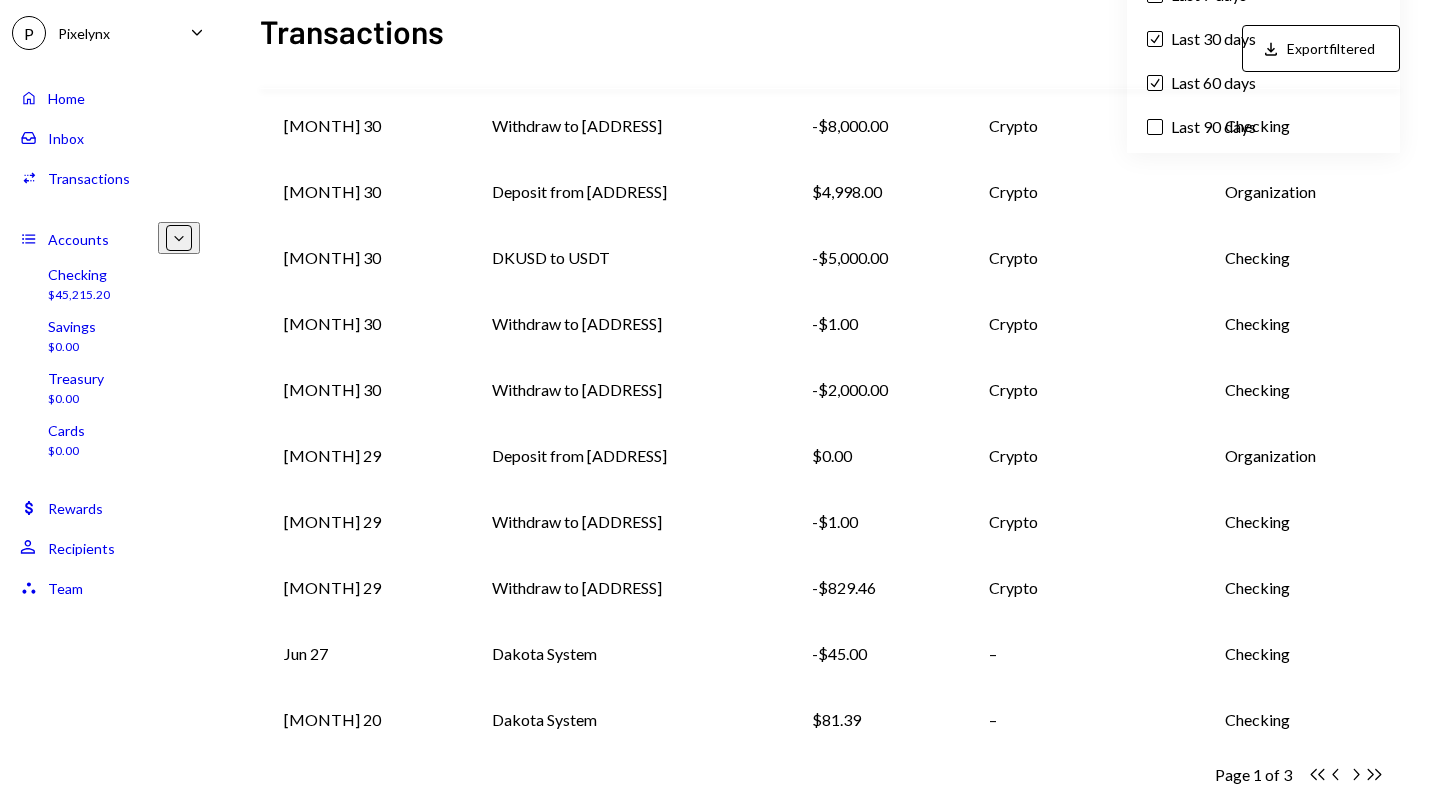 scroll, scrollTop: 264, scrollLeft: 0, axis: vertical 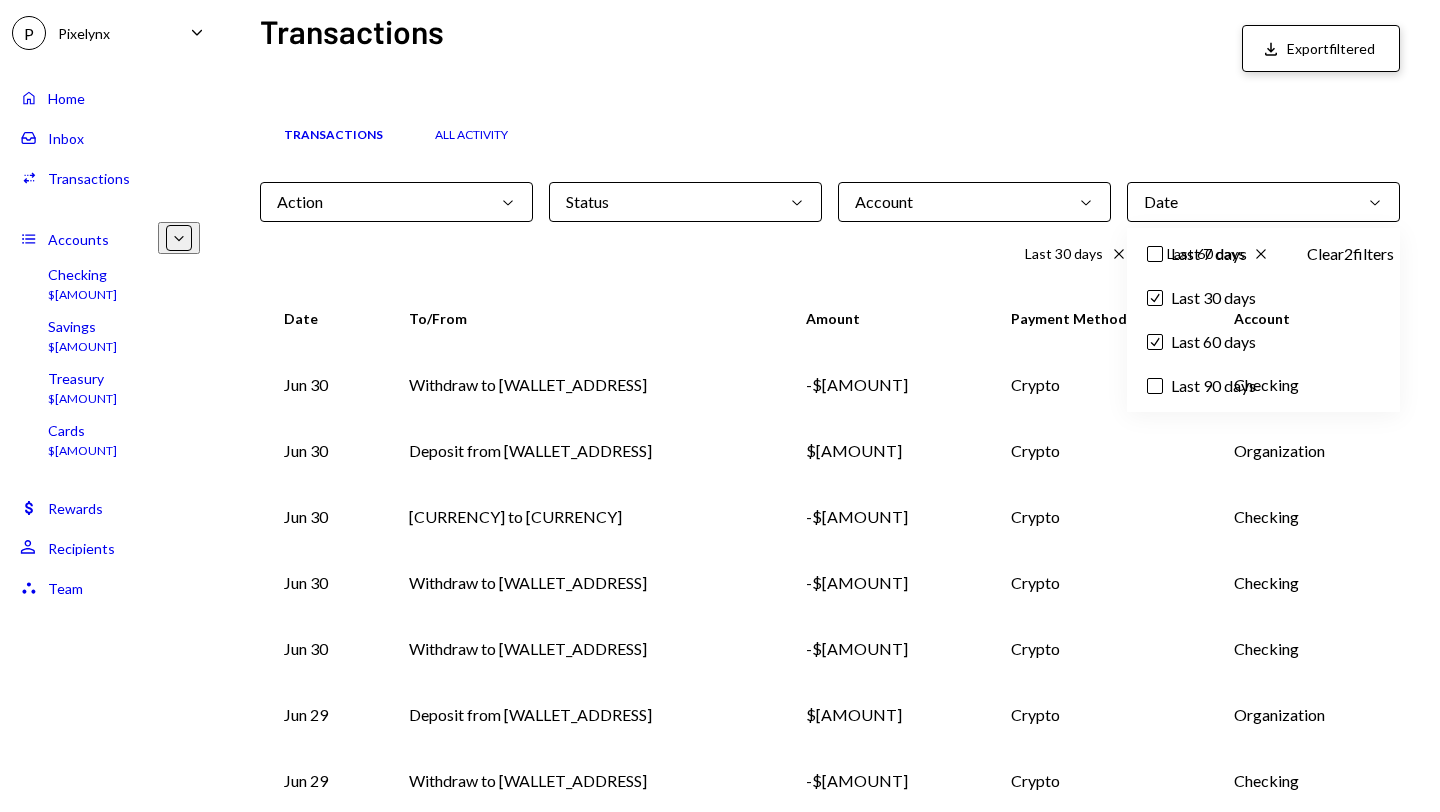 click on "Download Export  filtered" at bounding box center [1321, 48] 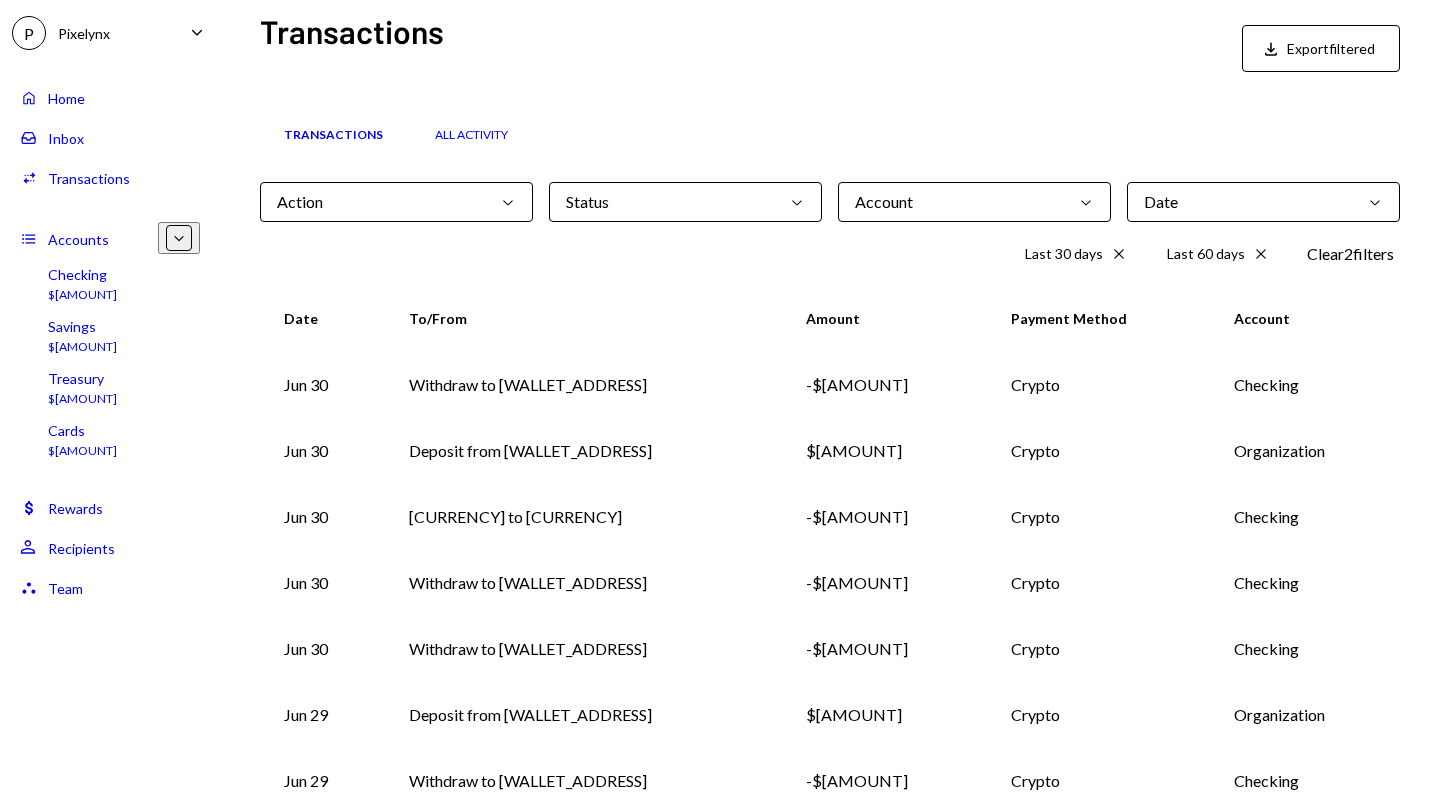 click at bounding box center (1118, 254) 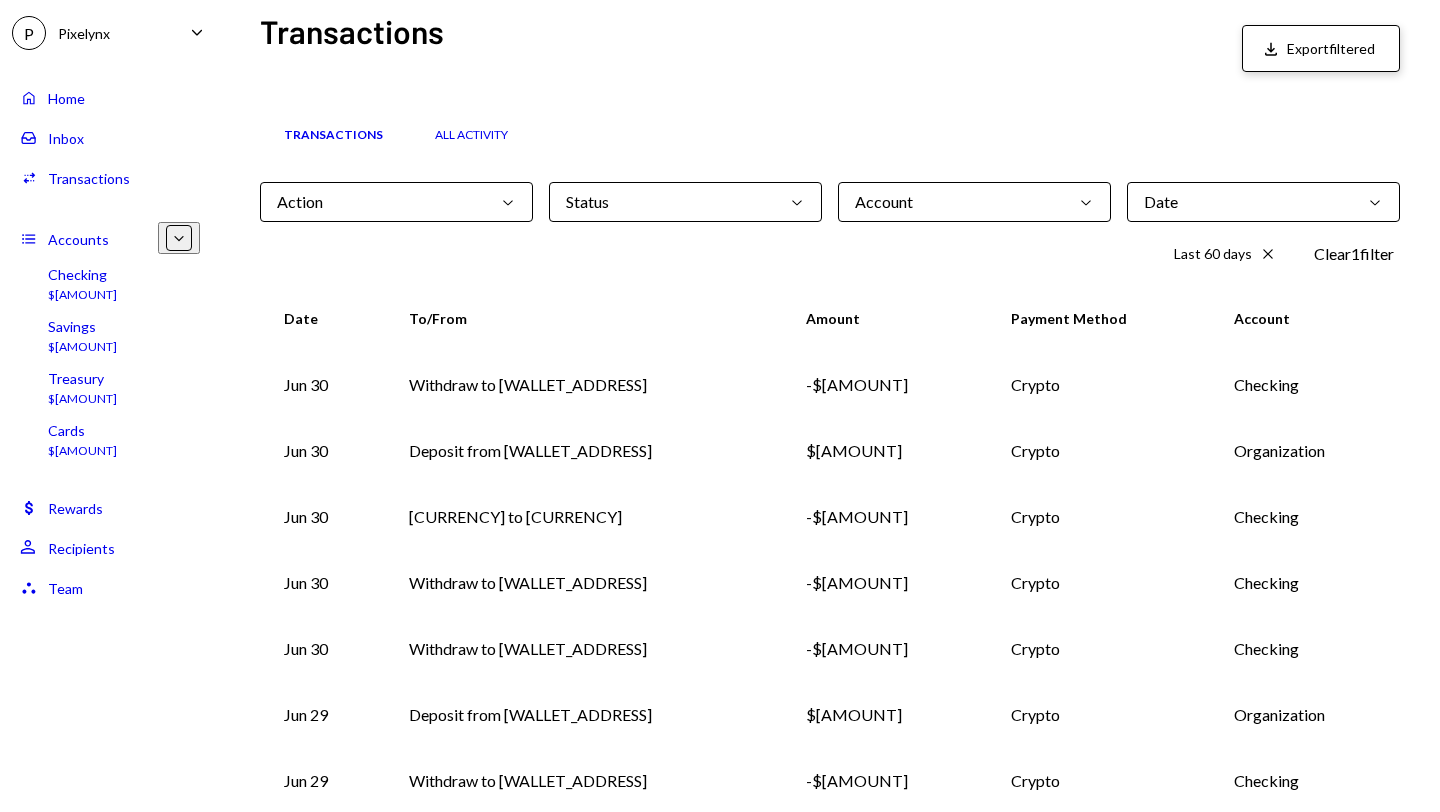 click on "Download Export  filtered" at bounding box center [1321, 48] 